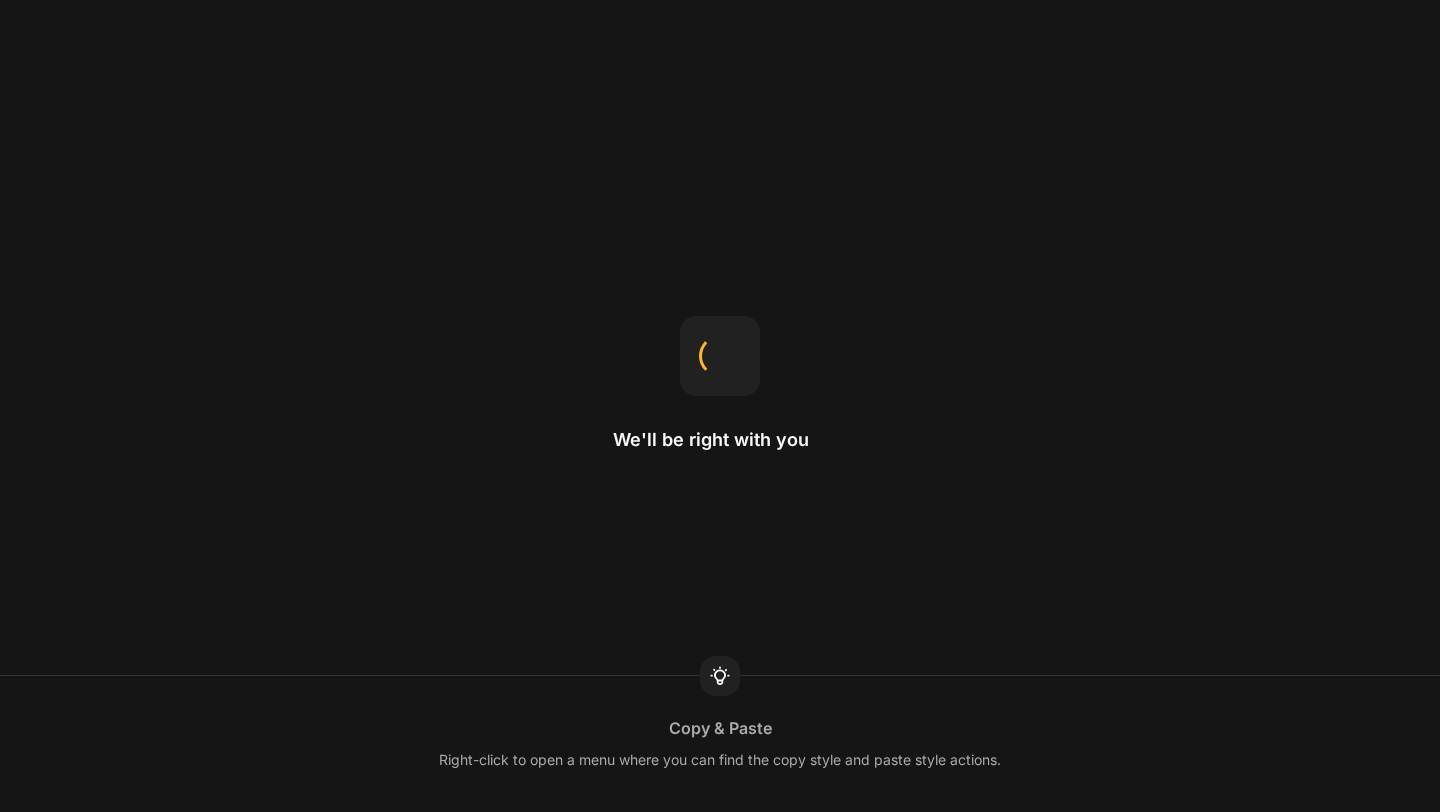 scroll, scrollTop: 0, scrollLeft: 0, axis: both 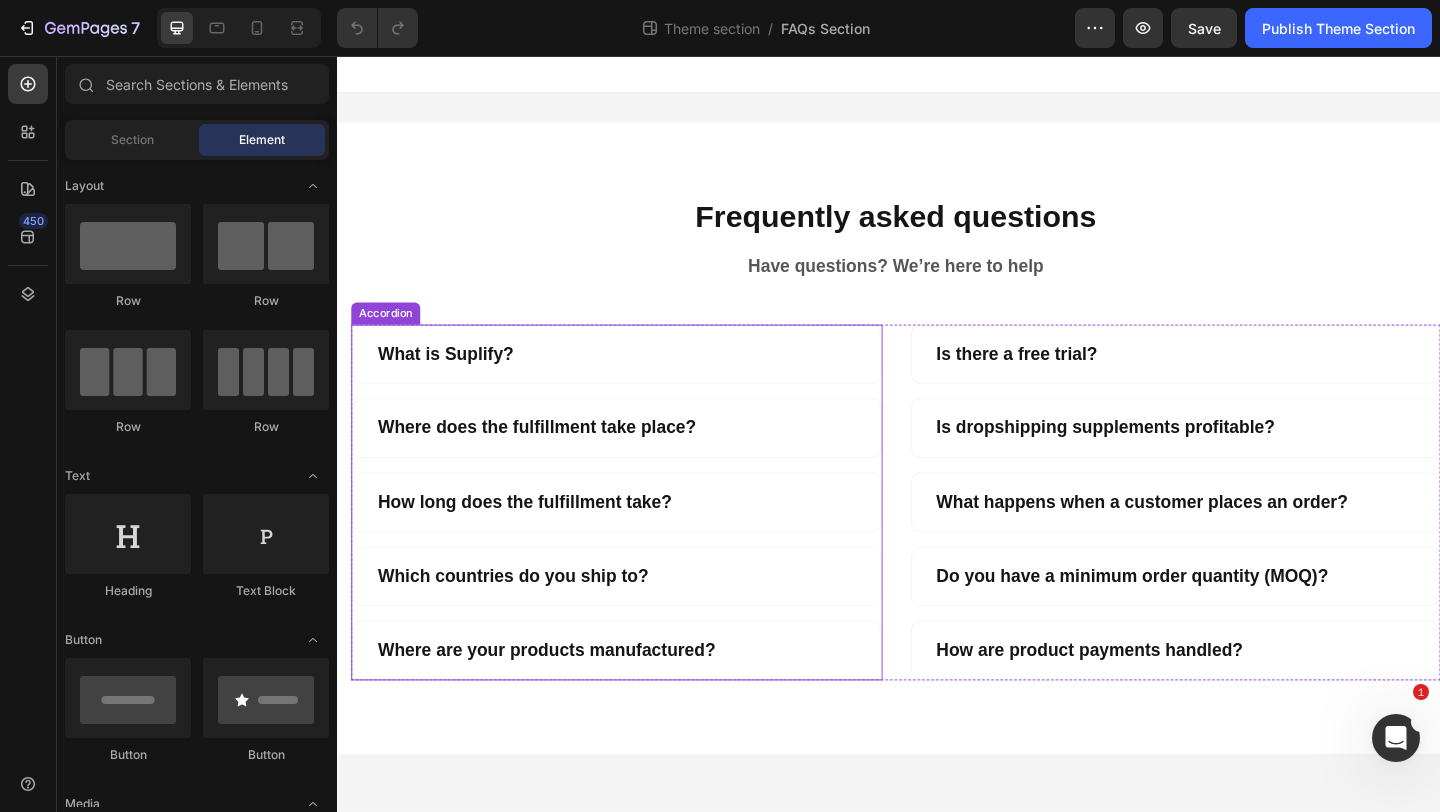 click on "Where does the fulfillment take place?" at bounding box center (641, 460) 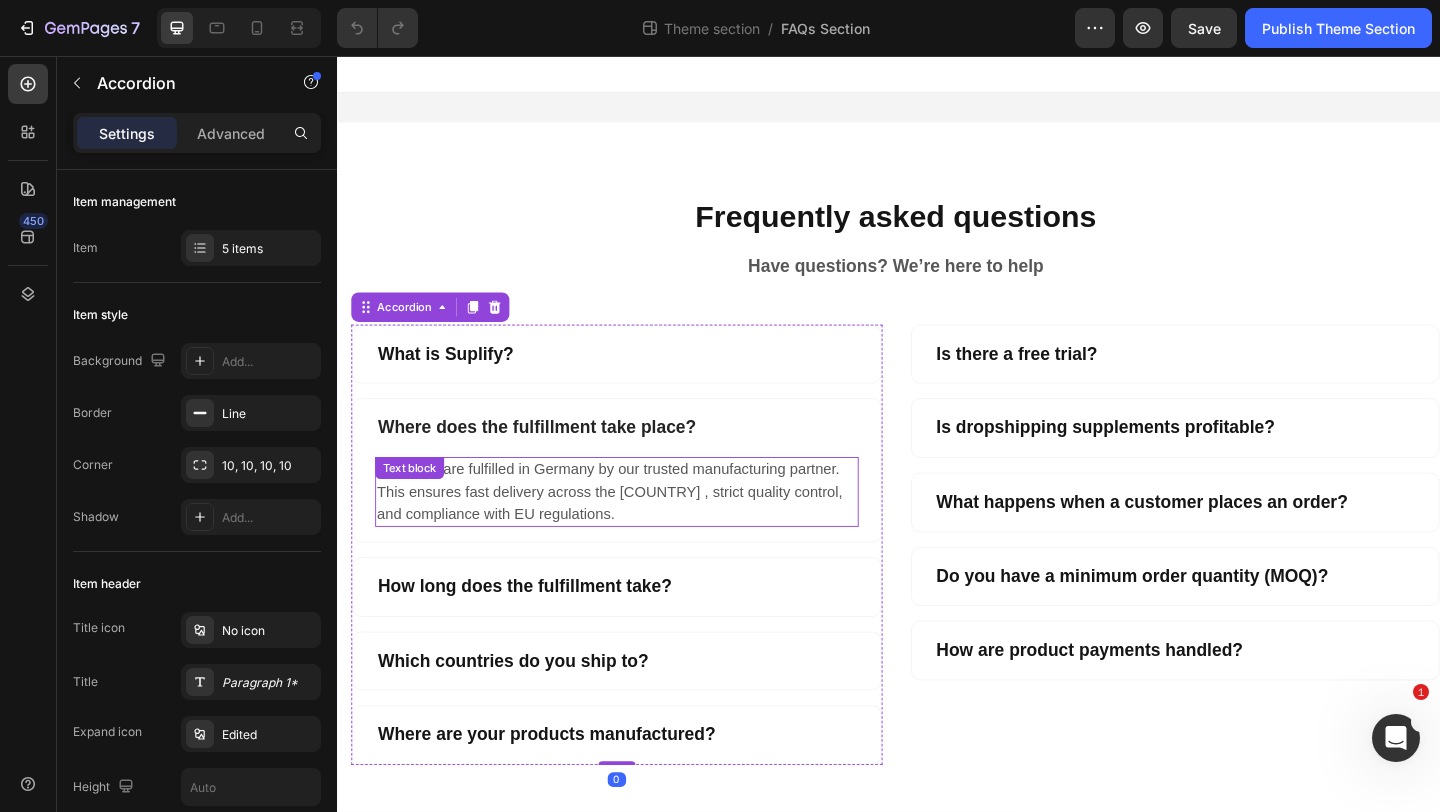click on "All orders are fulfilled in Germany by our trusted manufacturing partner. This ensures fast delivery across Europe, strict quality control, and compliance with EU regulations." at bounding box center (641, 530) 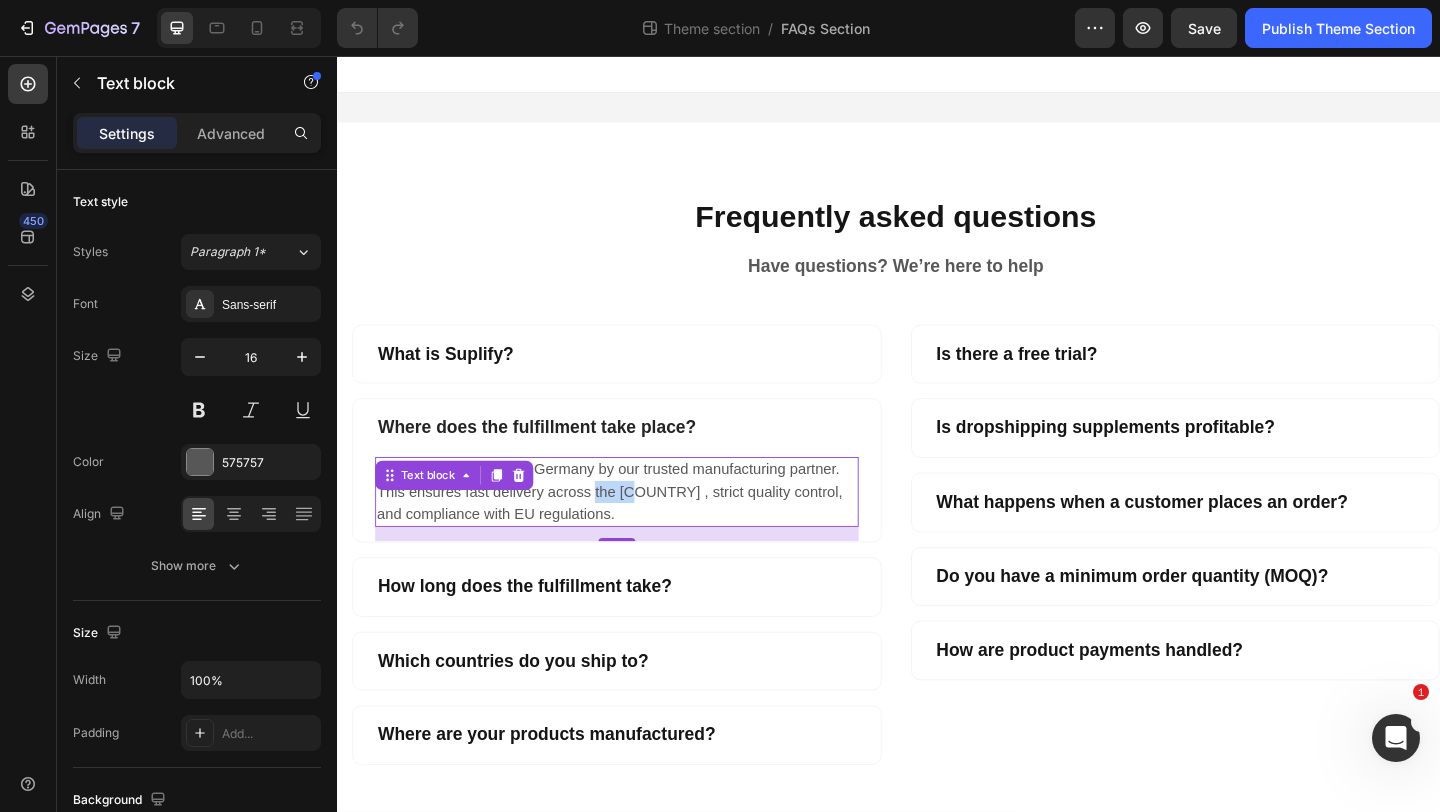 click on "All orders are fulfilled in Germany by our trusted manufacturing partner. This ensures fast delivery across Europe, strict quality control, and compliance with EU regulations." at bounding box center [641, 530] 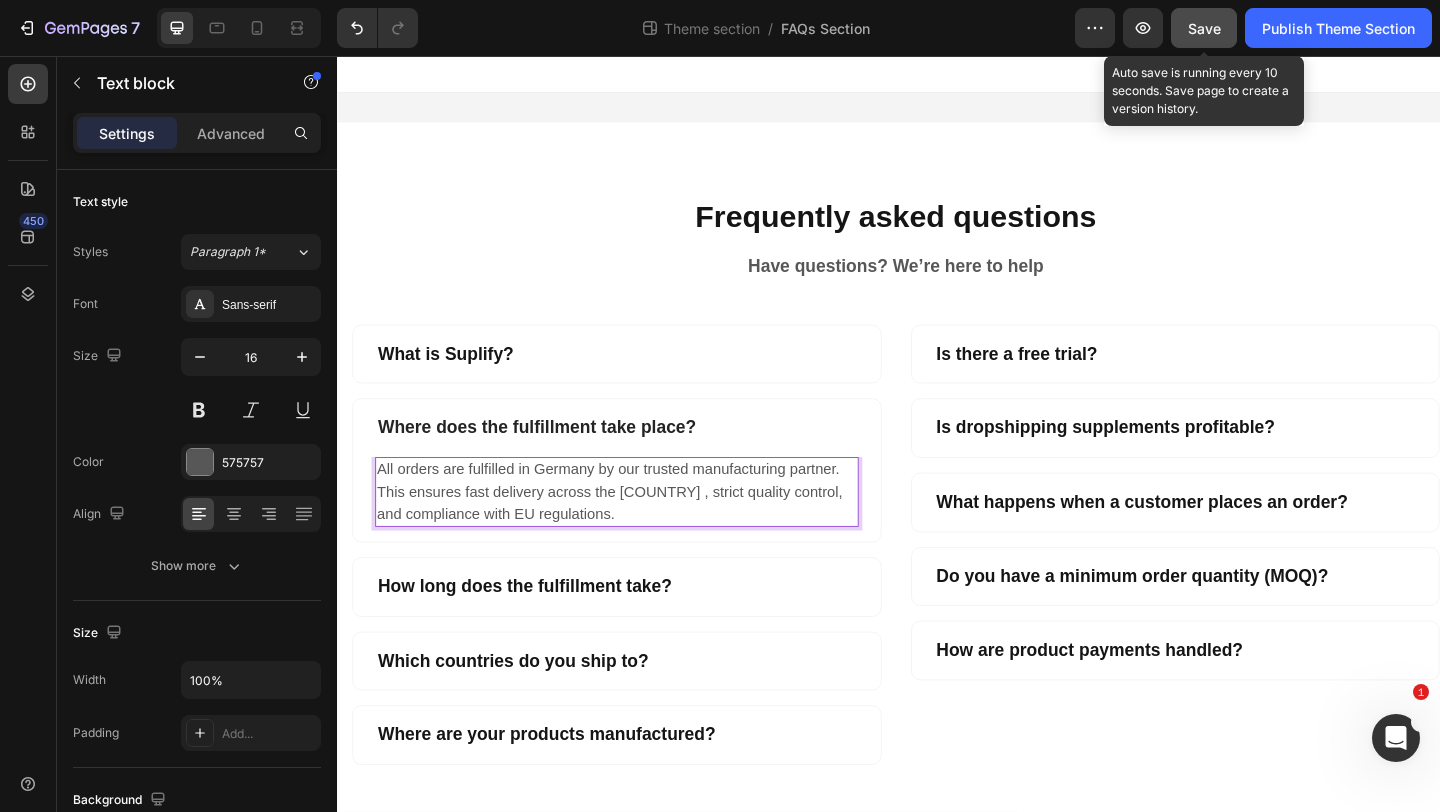 click on "Save" at bounding box center (1204, 28) 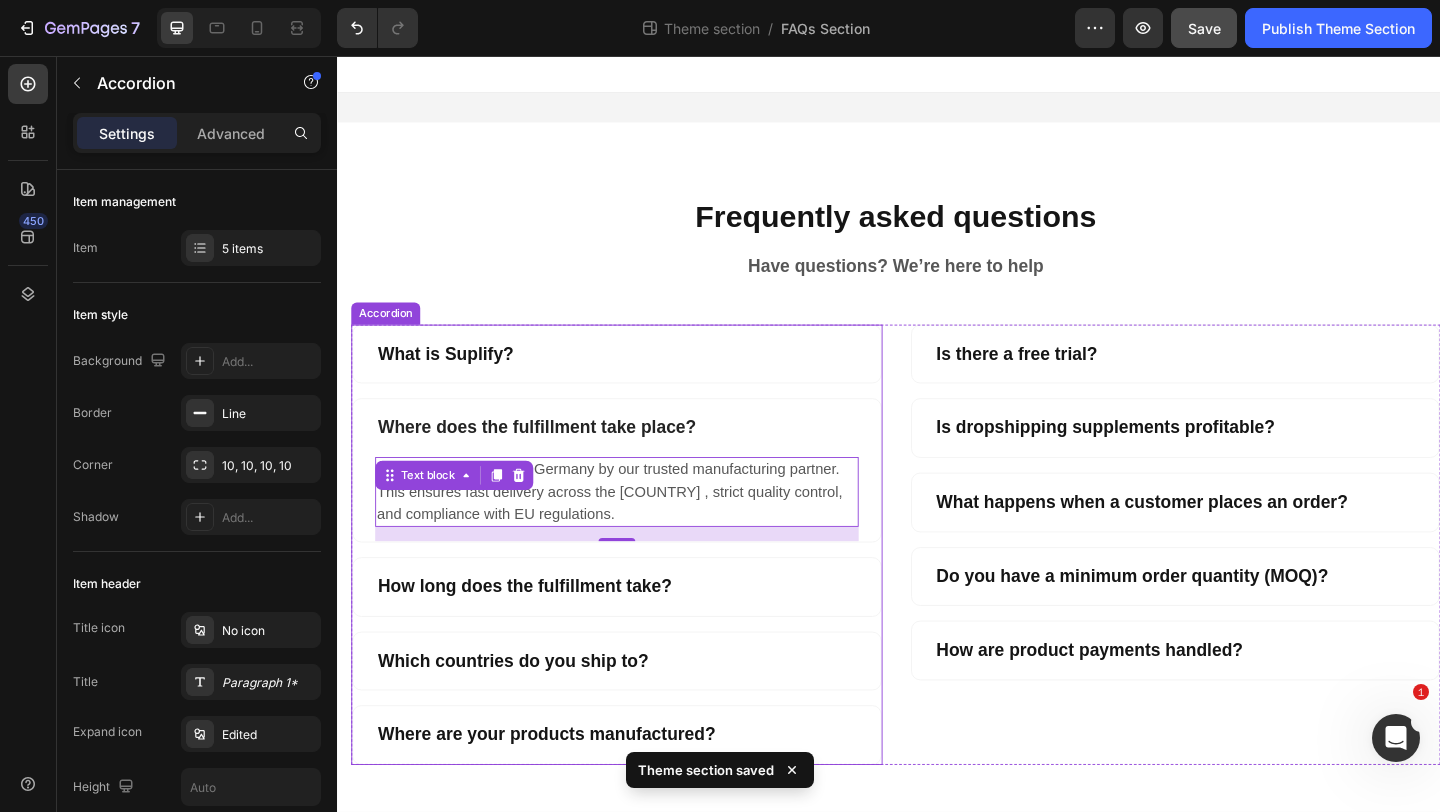 click on "Where does the fulfillment take place?" at bounding box center (641, 460) 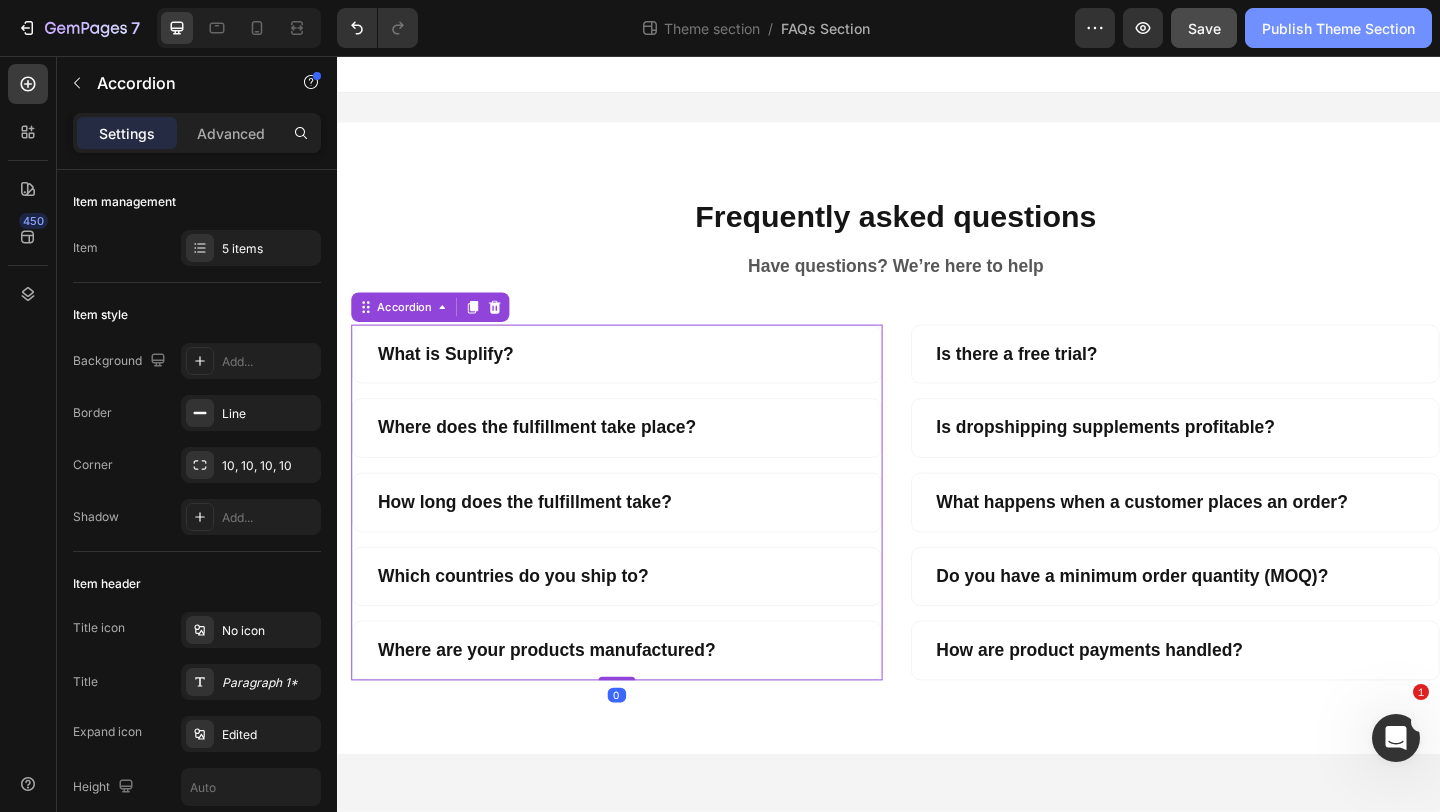 click on "Publish Theme Section" 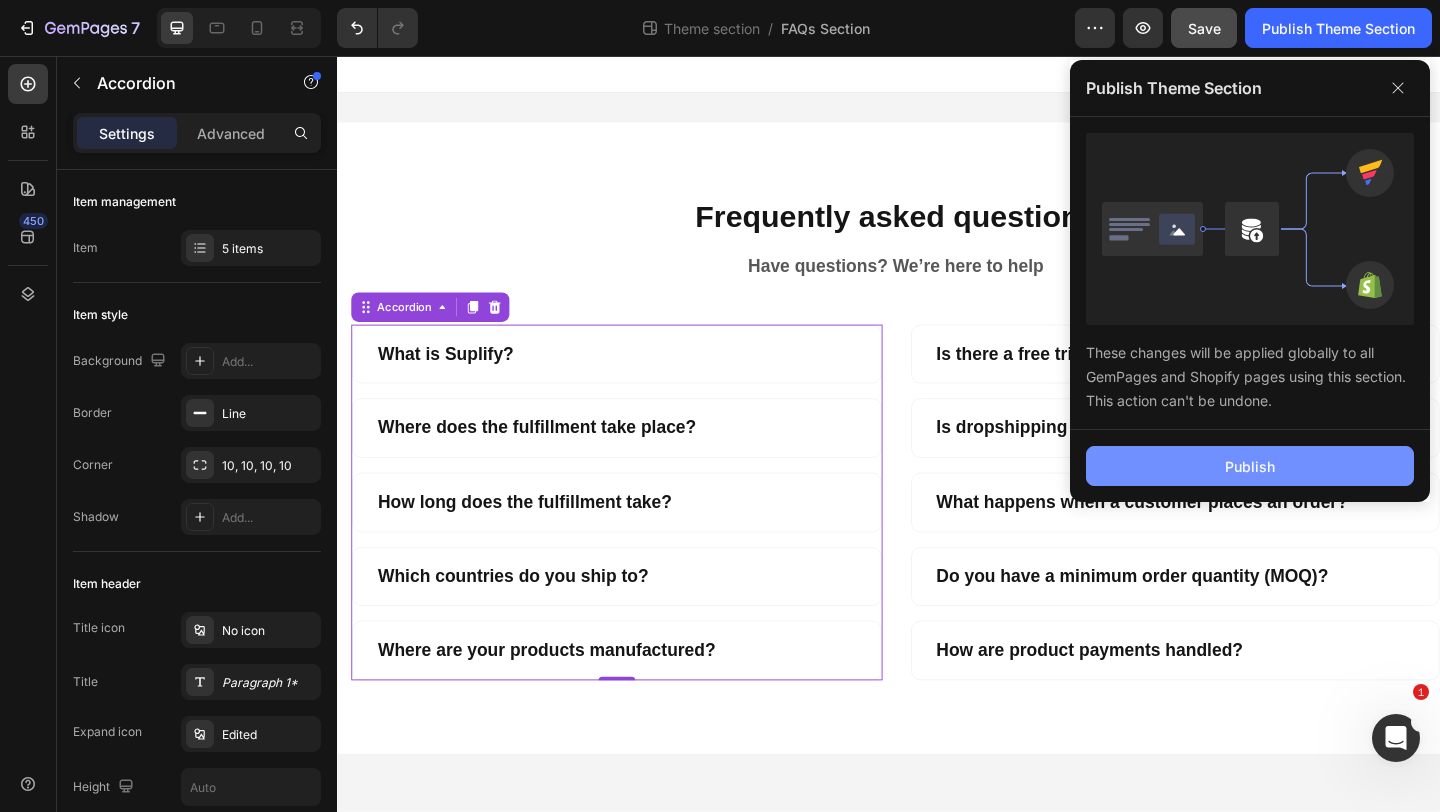 click on "Publish" 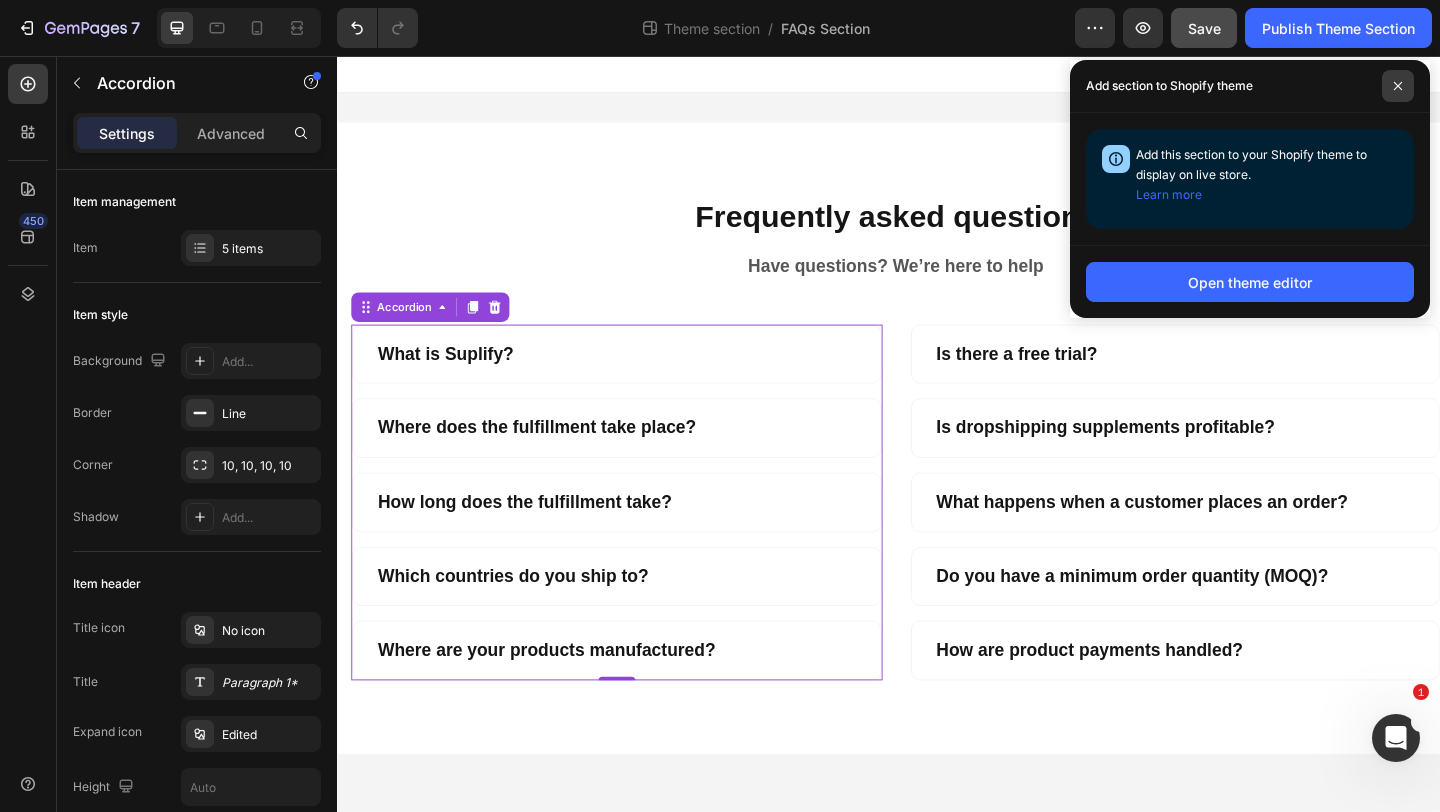 click 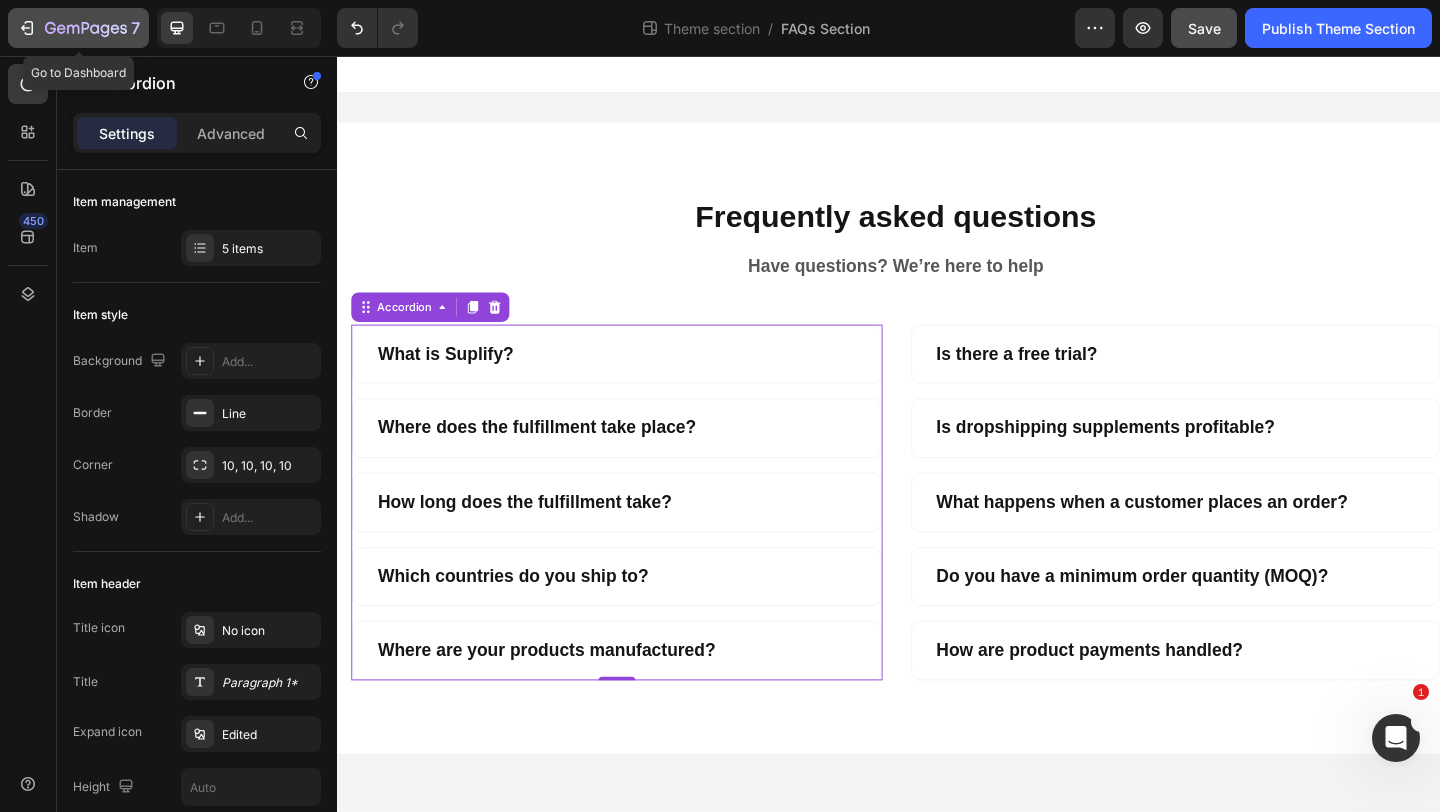 click 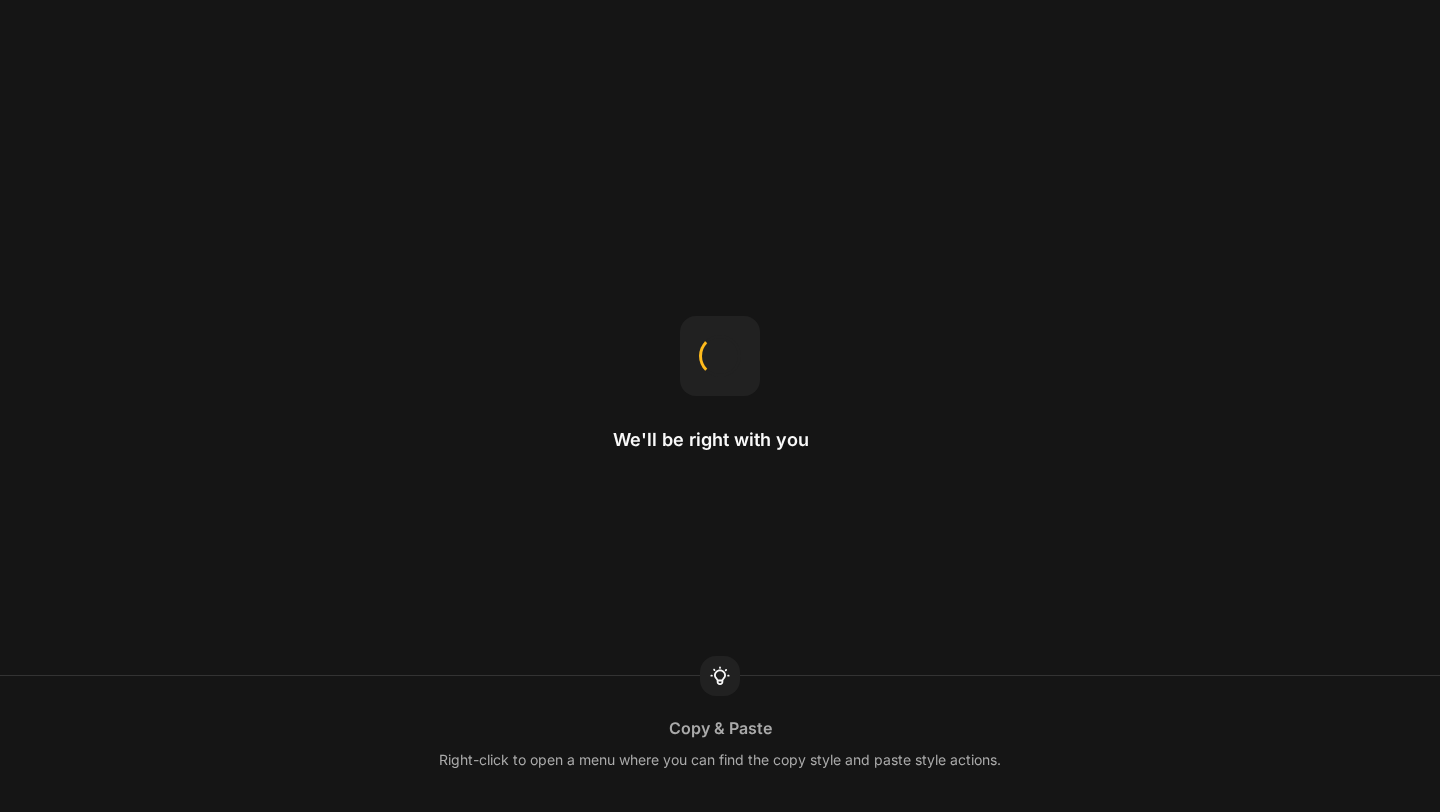 scroll, scrollTop: 0, scrollLeft: 0, axis: both 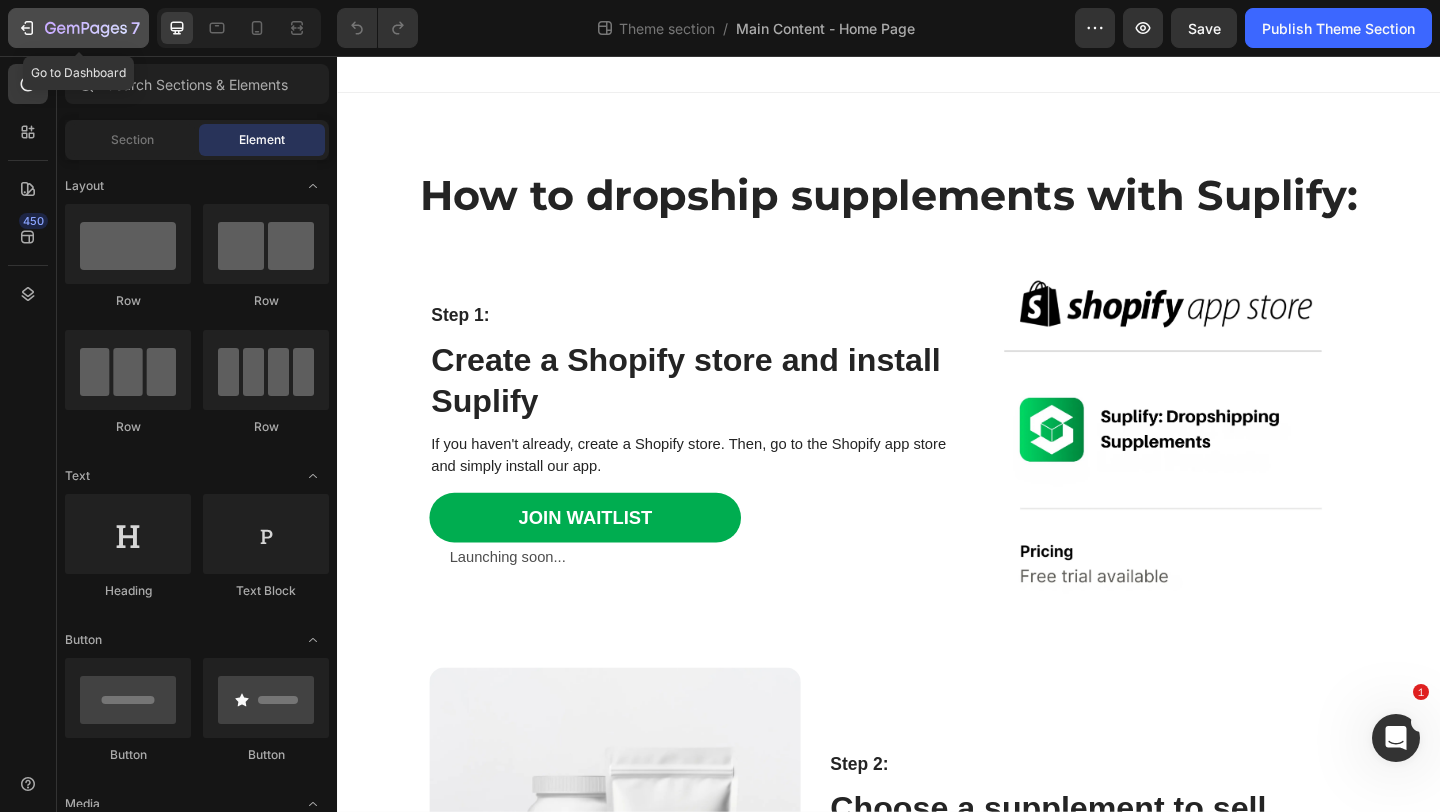 click 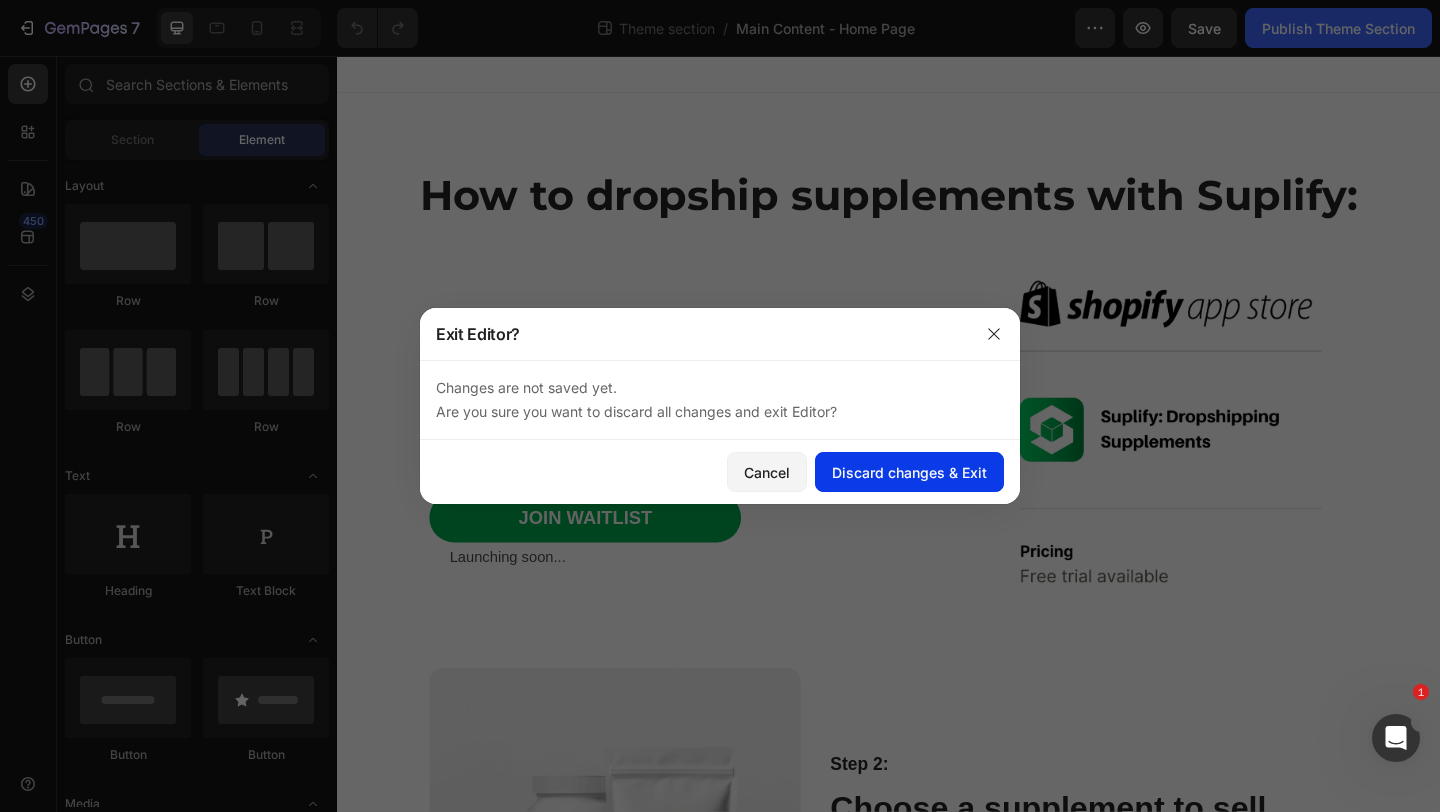click on "Discard changes & Exit" at bounding box center [909, 472] 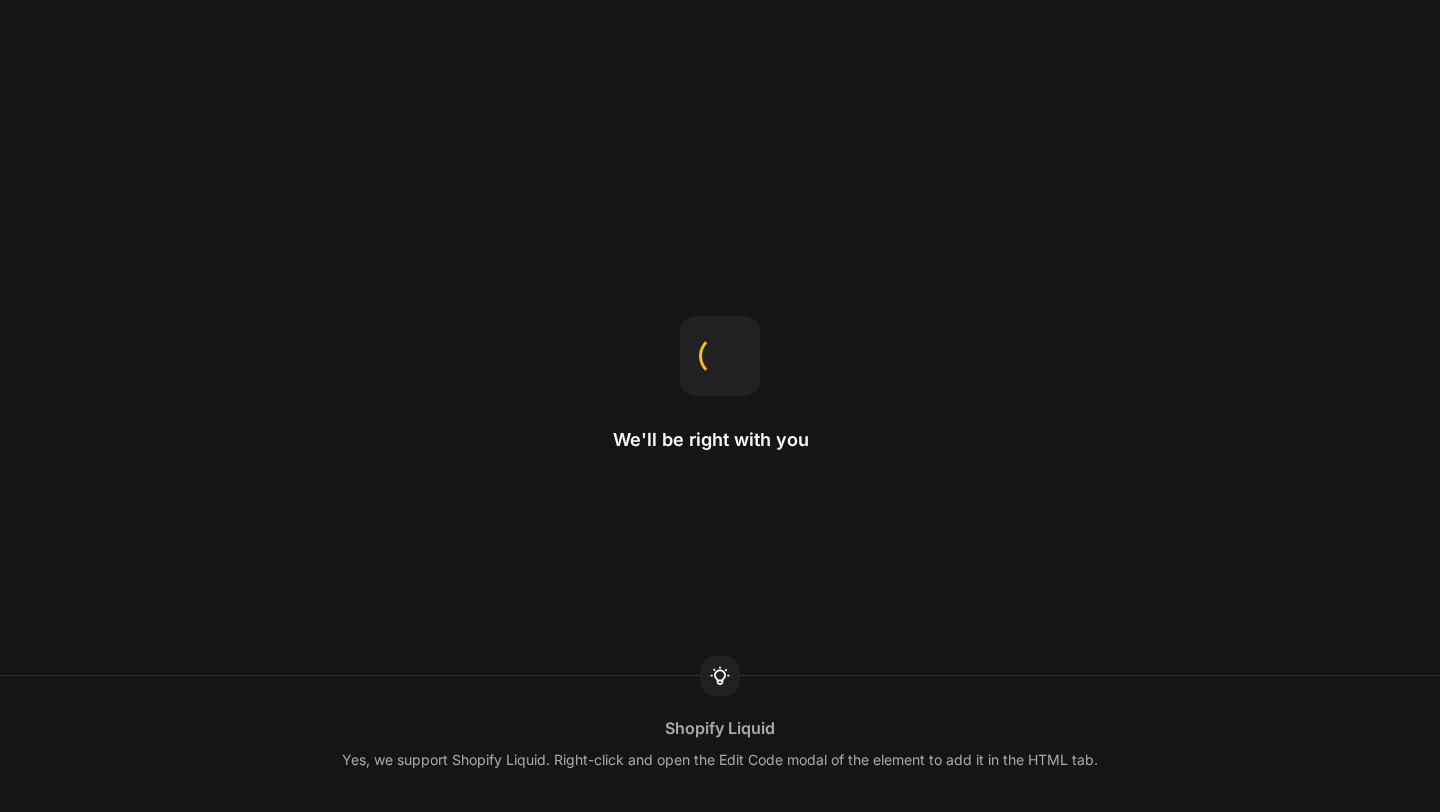 scroll, scrollTop: 0, scrollLeft: 0, axis: both 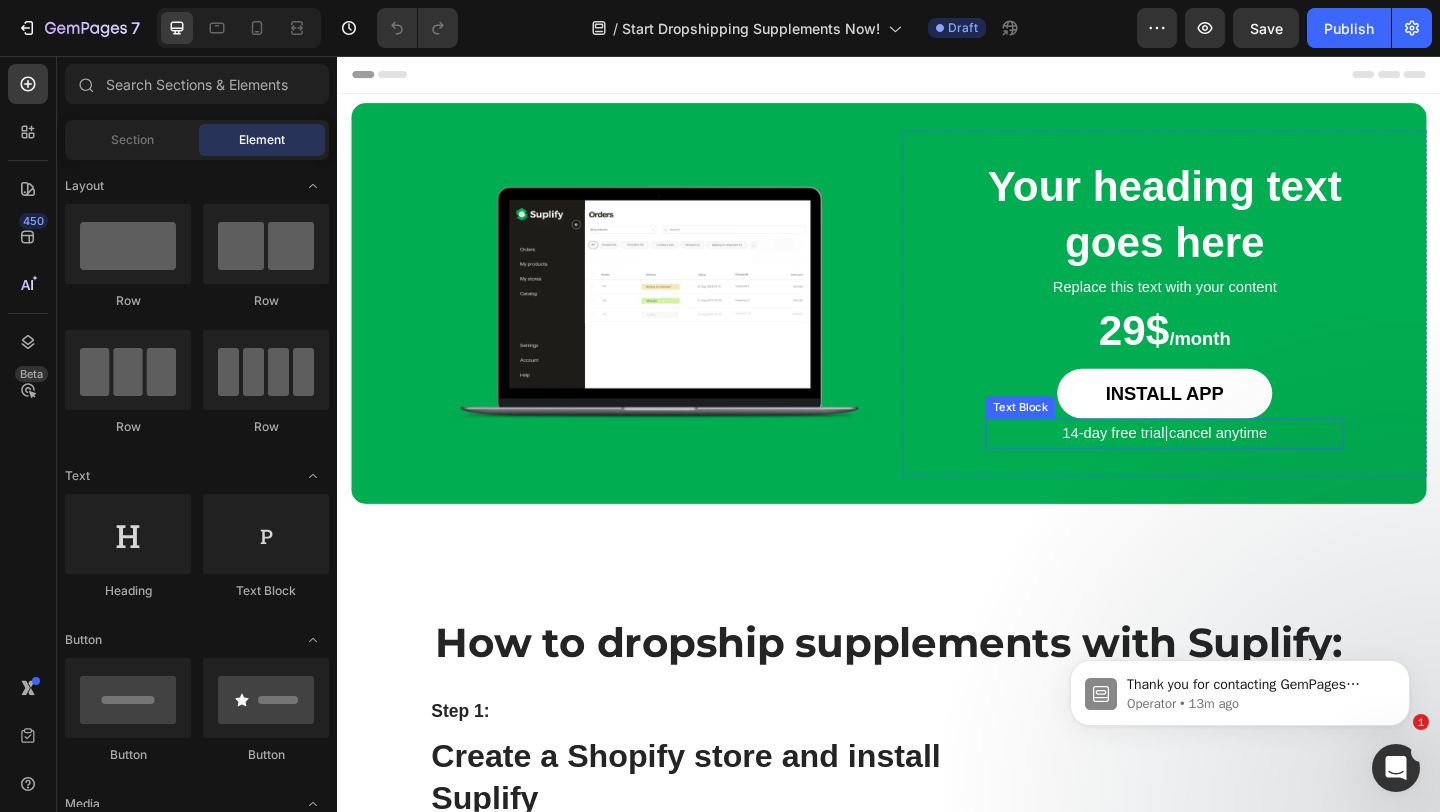 click on "14-day free trial⎪cancel anytime" at bounding box center (1237, 466) 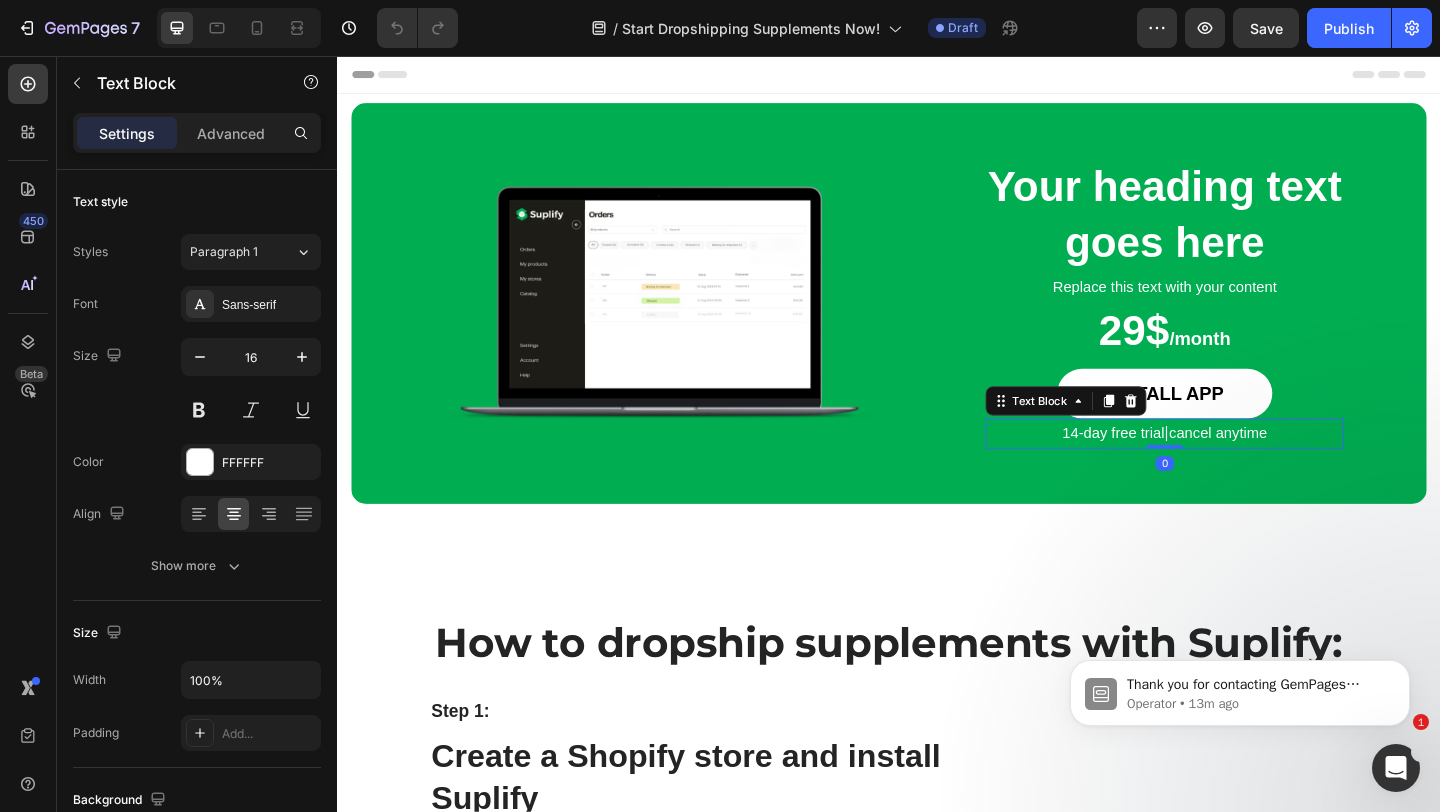 click on "14-day free trial⎪cancel anytime" at bounding box center (1237, 466) 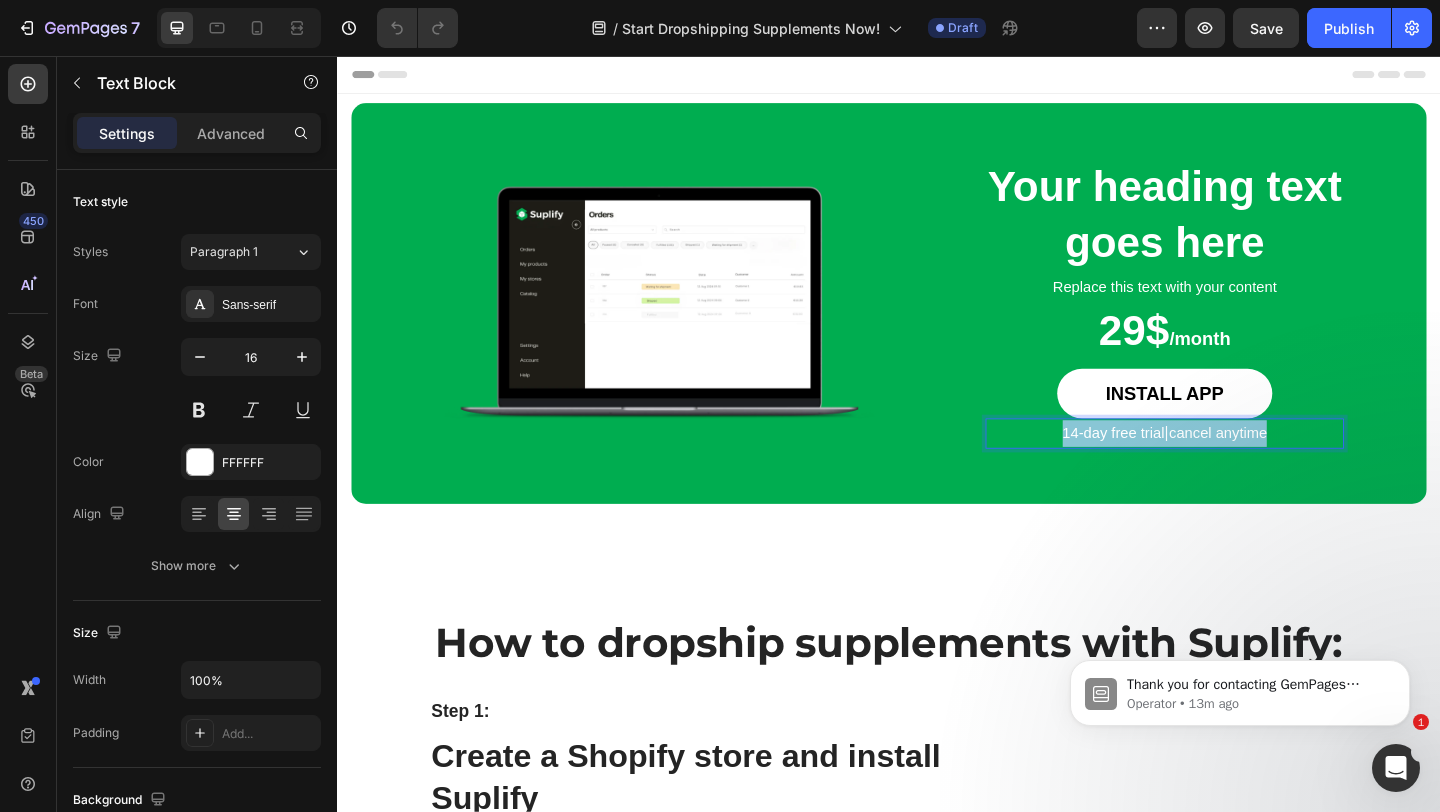 click on "14-day free trial⎪cancel anytime" at bounding box center [1237, 466] 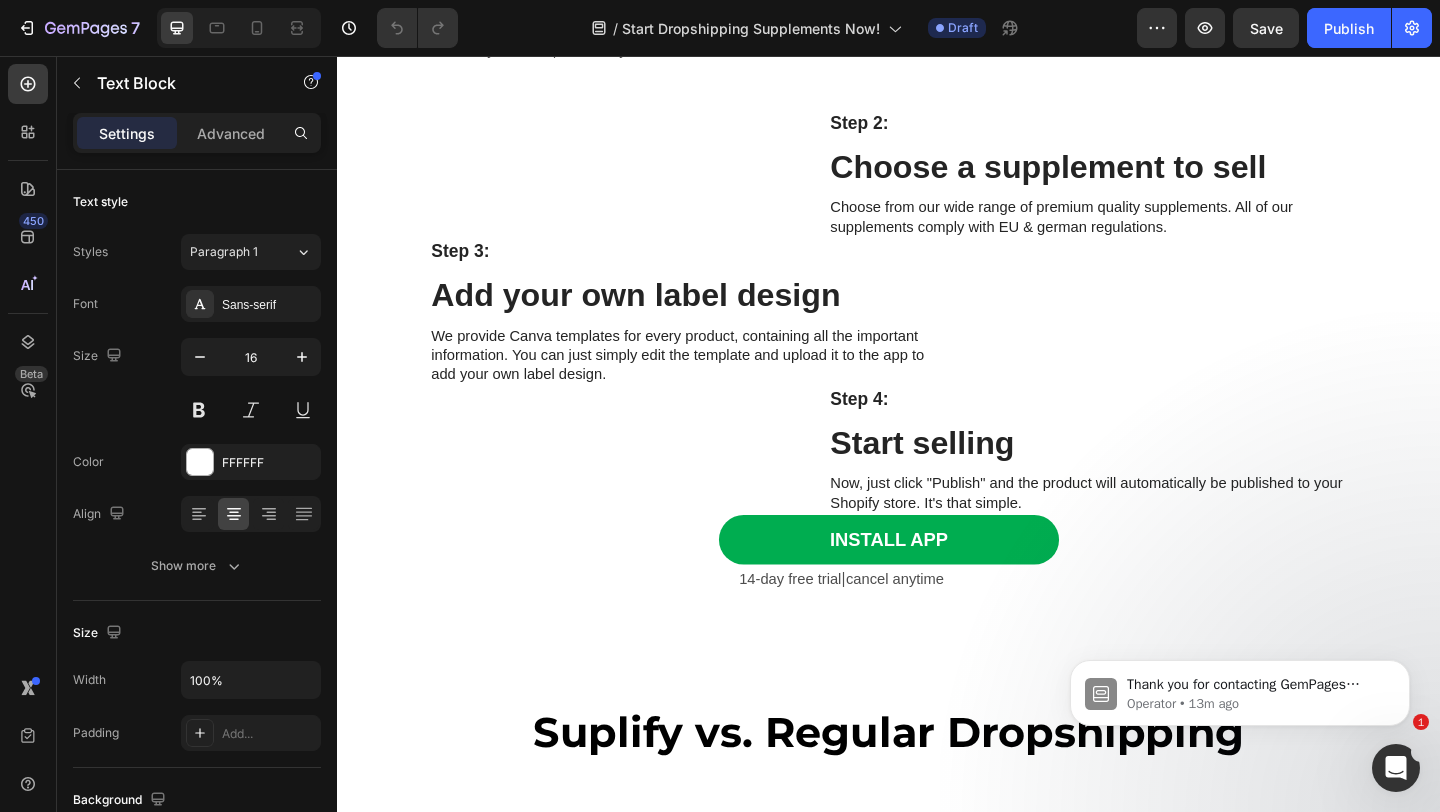 scroll, scrollTop: 936, scrollLeft: 0, axis: vertical 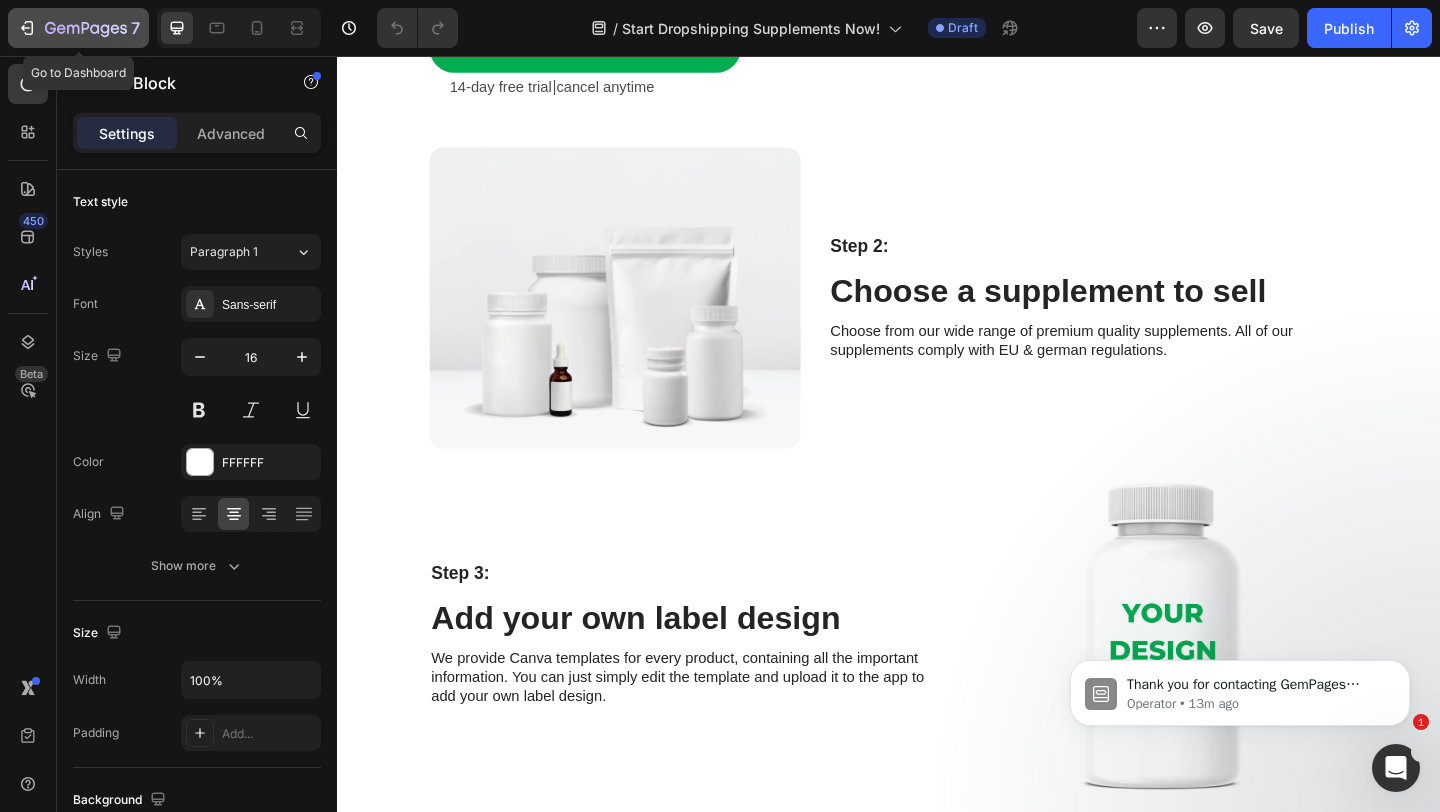 click on "7" 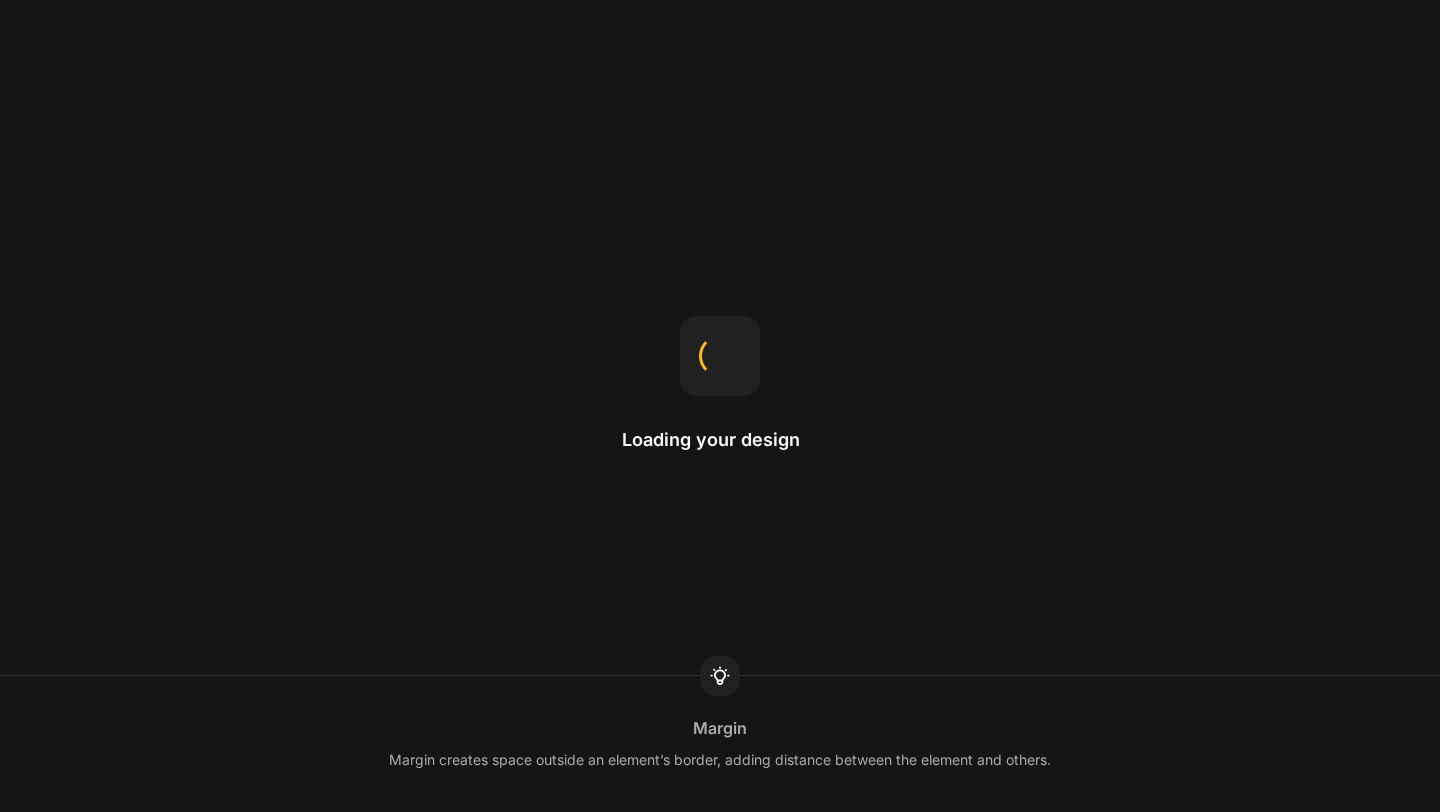 scroll, scrollTop: 0, scrollLeft: 0, axis: both 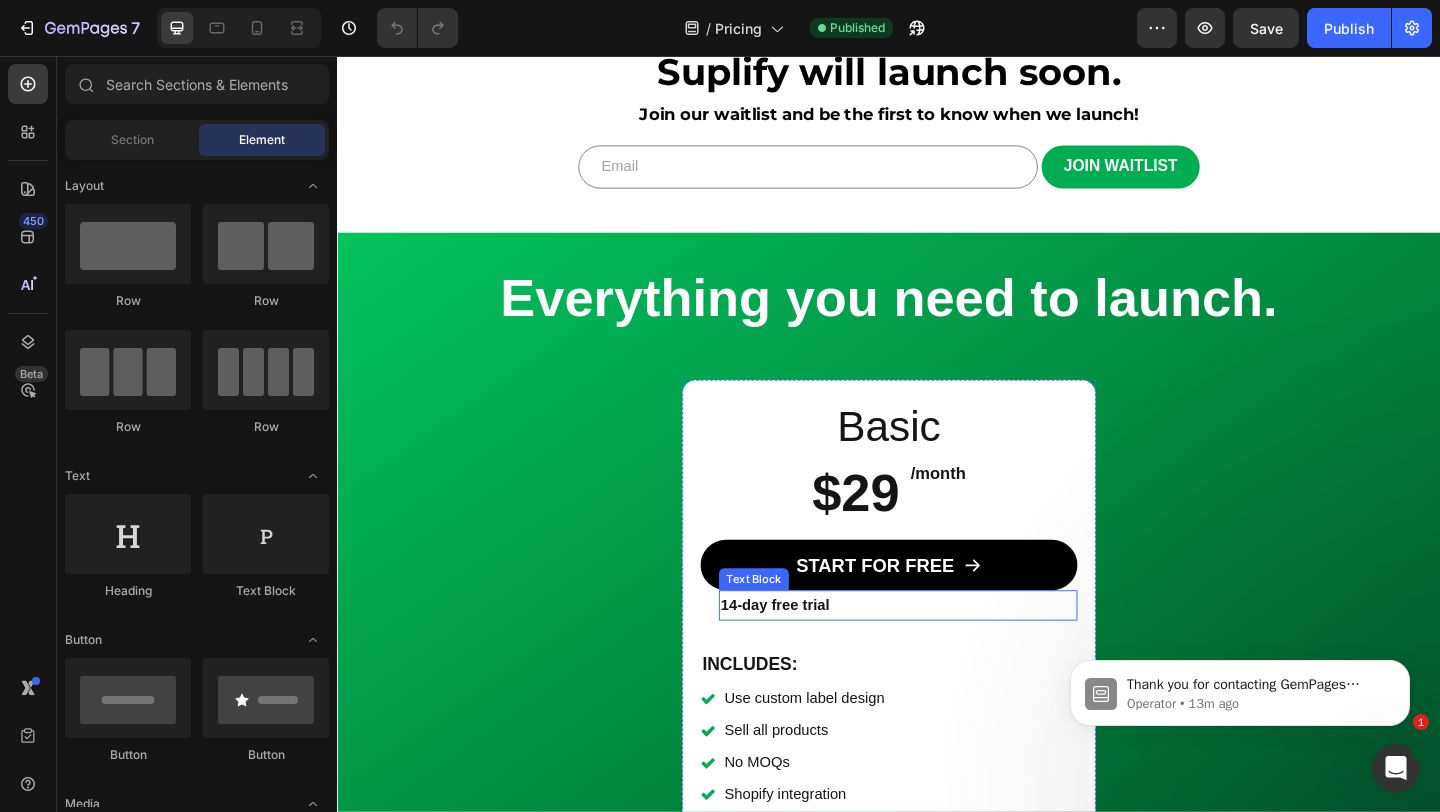 click on "14-day free trial" at bounding box center (947, 653) 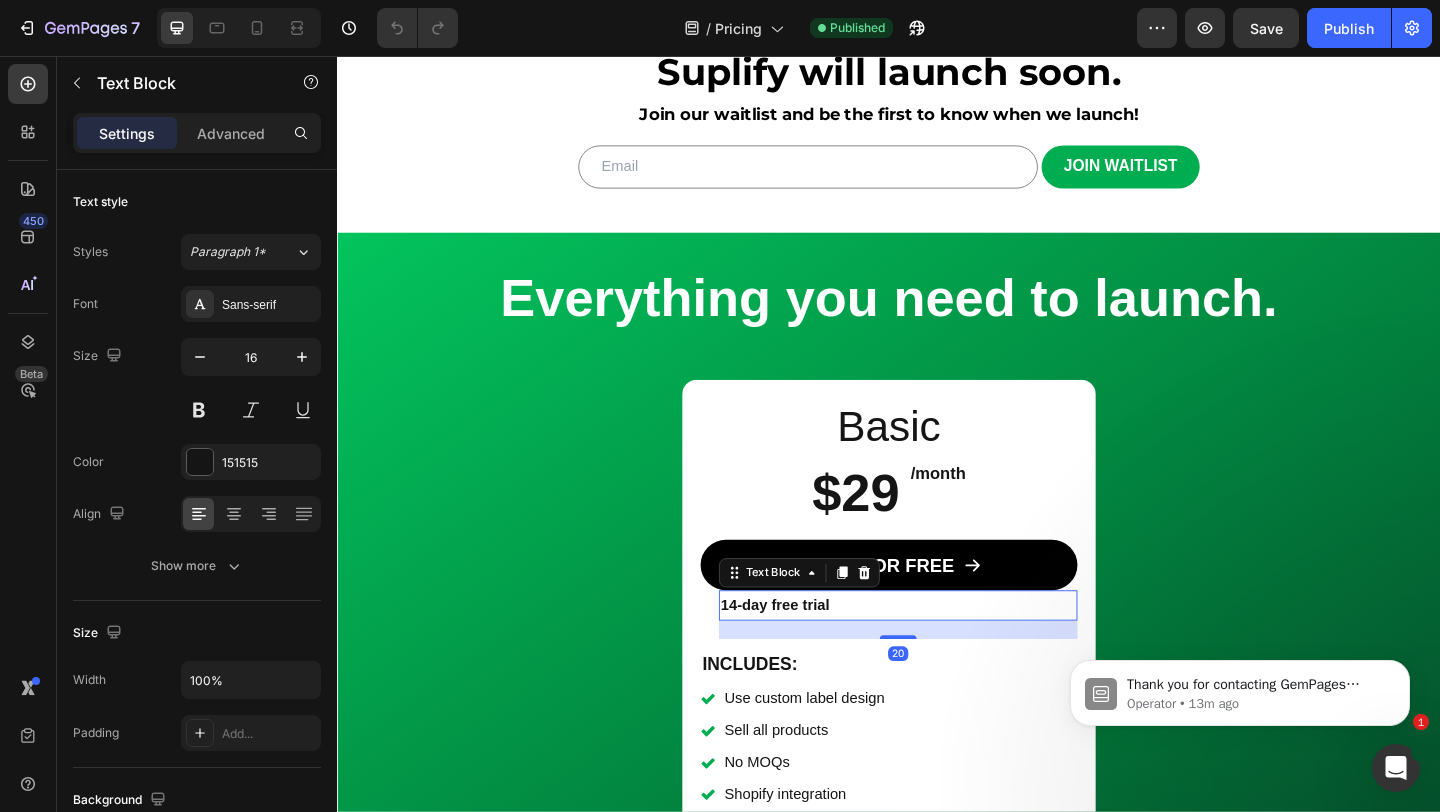 click on "14-day free trial" at bounding box center (947, 653) 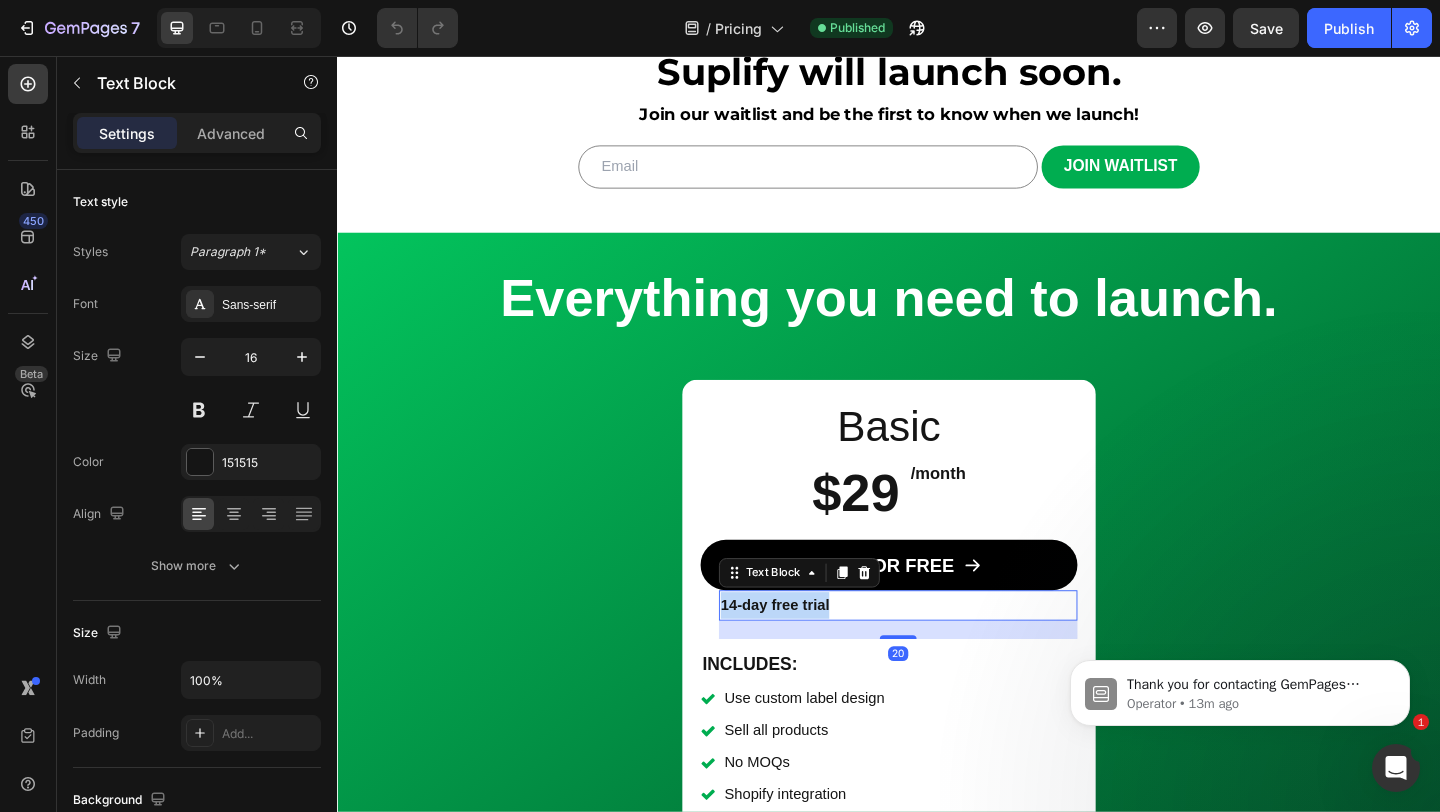 click on "14-day free trial" at bounding box center [947, 653] 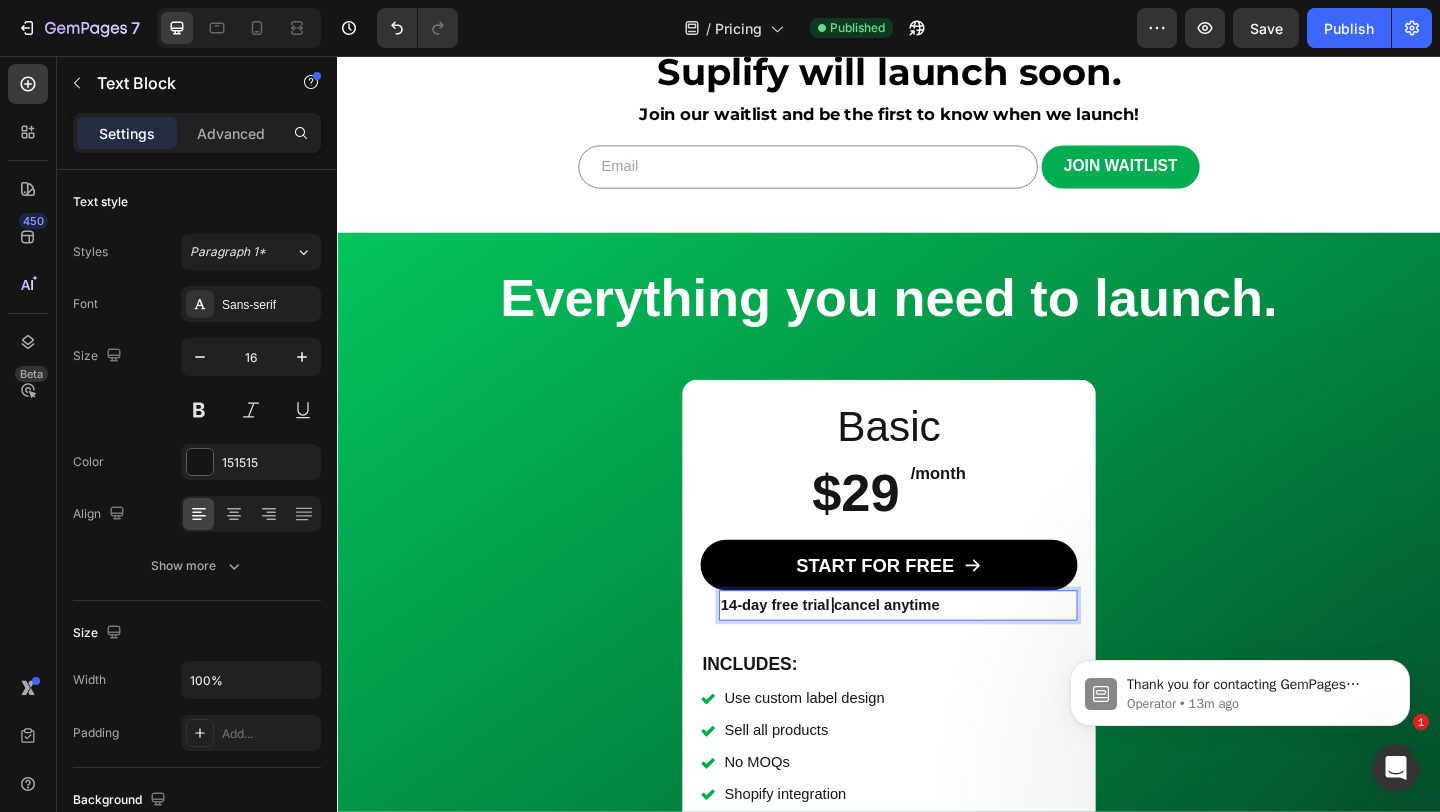 click on "14-day free trial⎪cancel anytime" at bounding box center [947, 653] 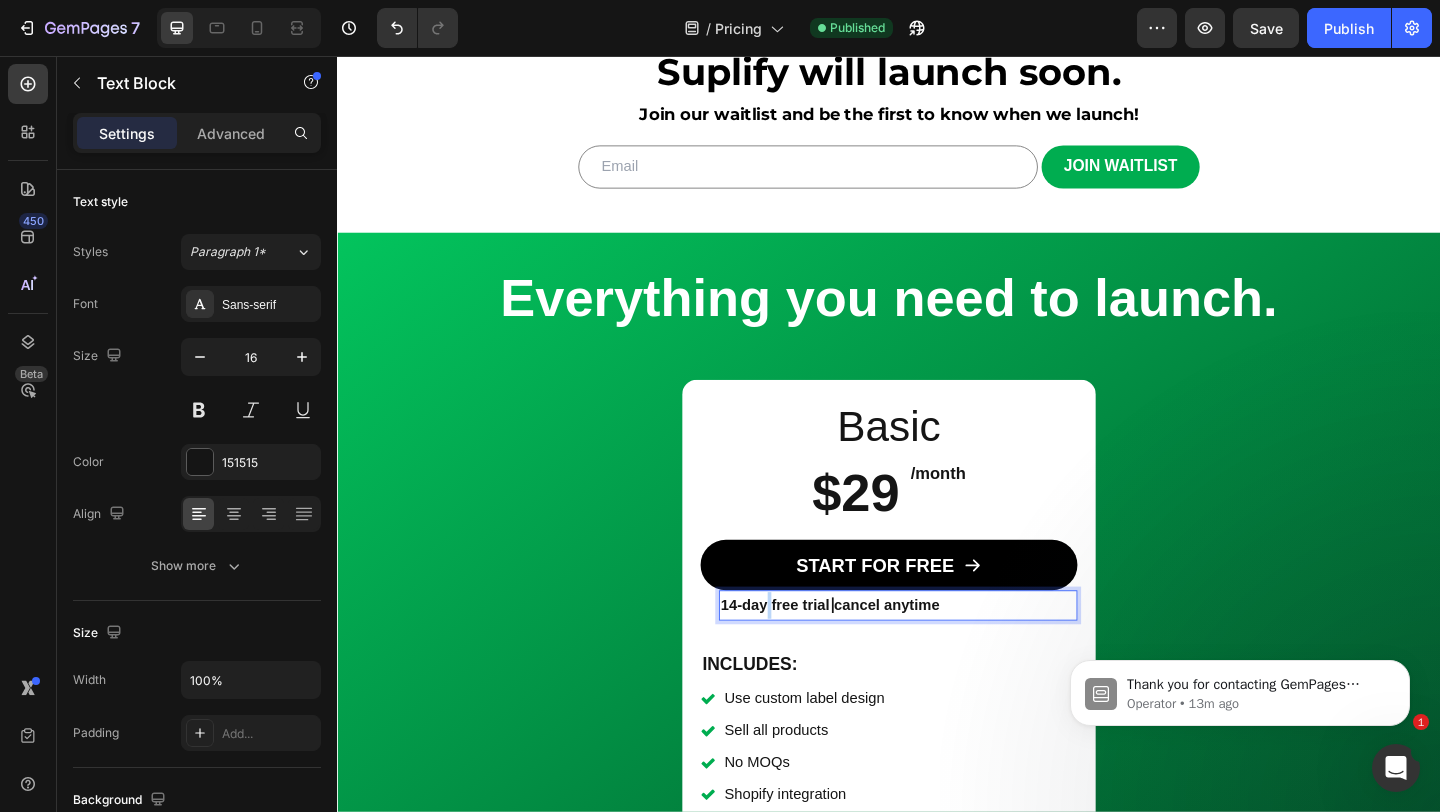 click on "14-day free trial⎪cancel anytime" at bounding box center (947, 653) 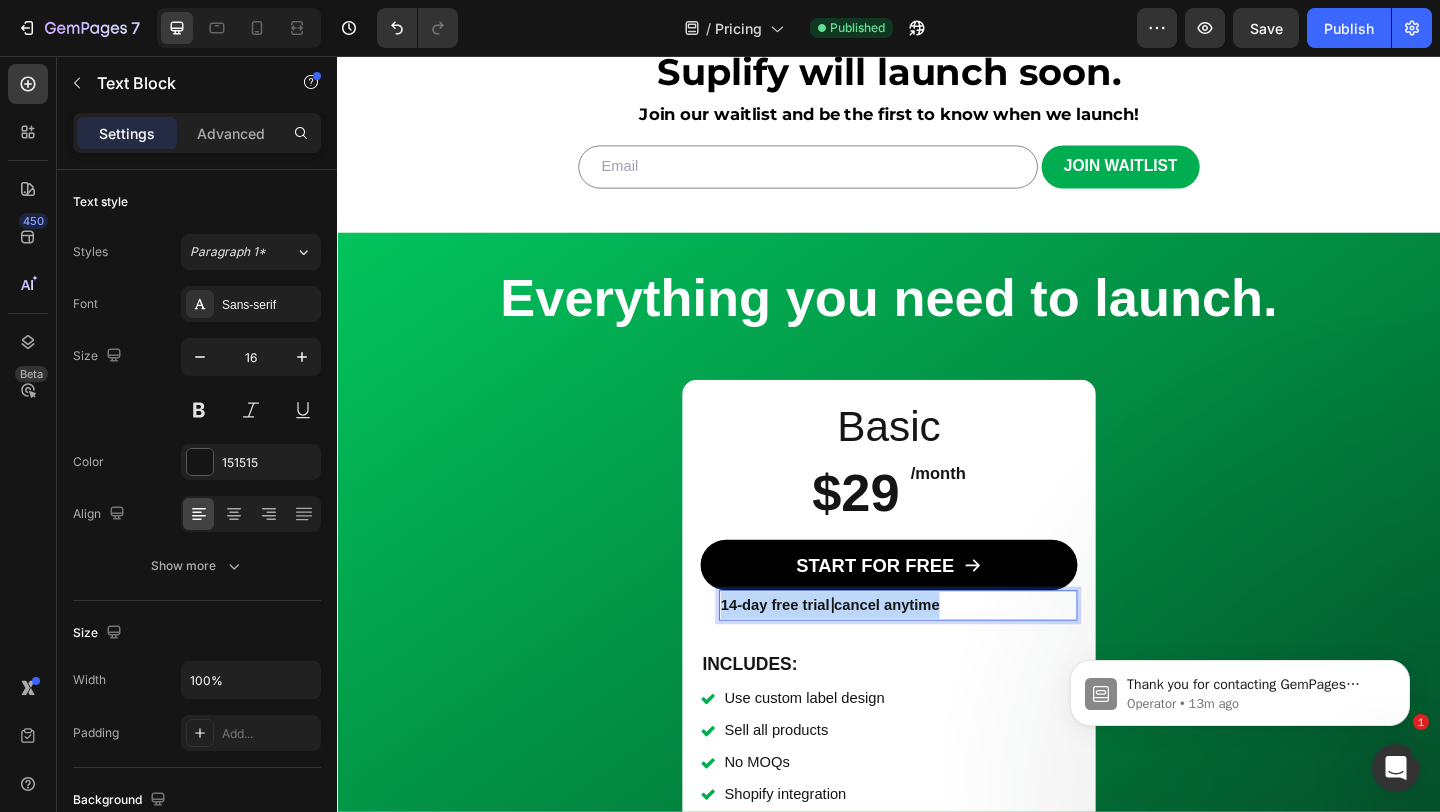 click on "14-day free trial⎪cancel anytime" at bounding box center (947, 653) 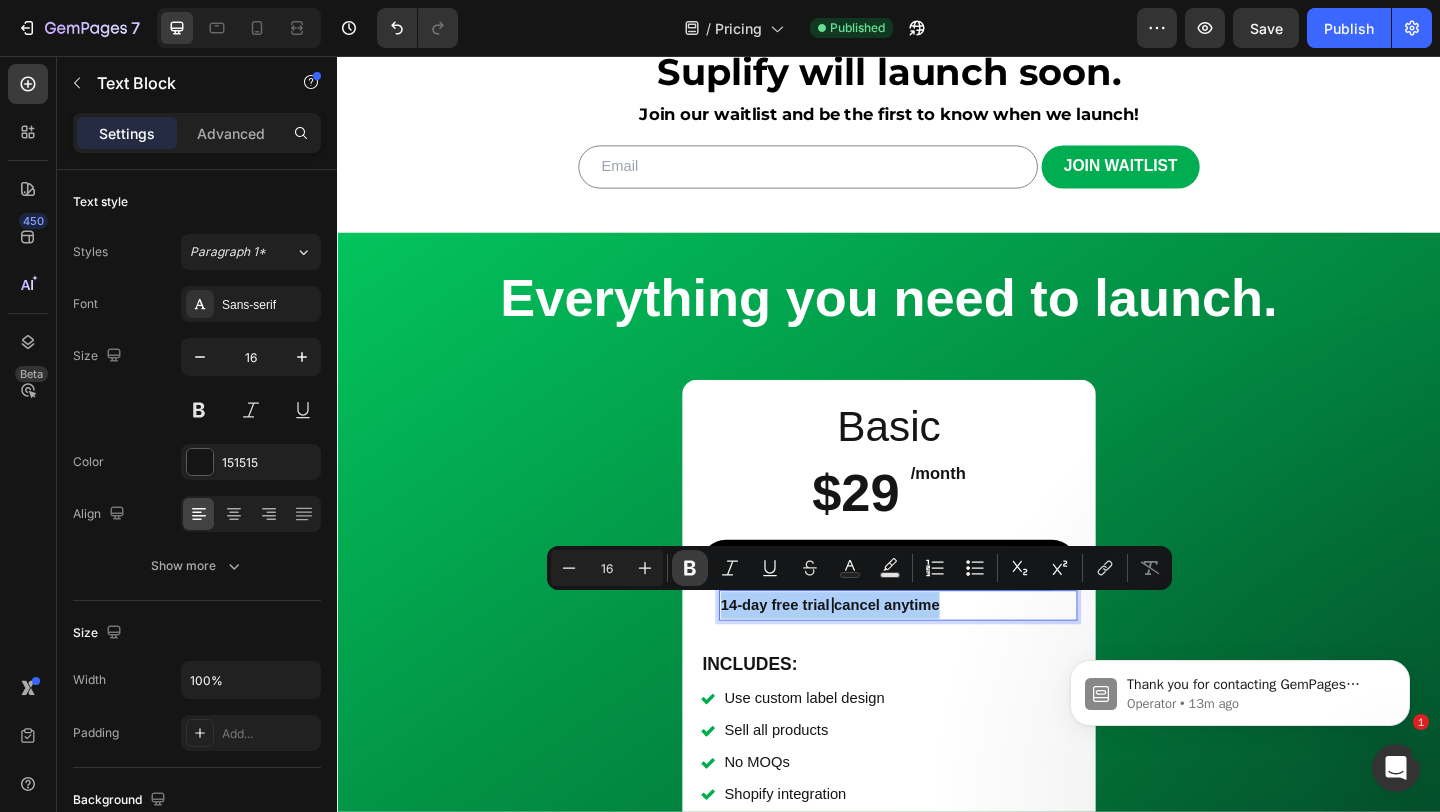 click 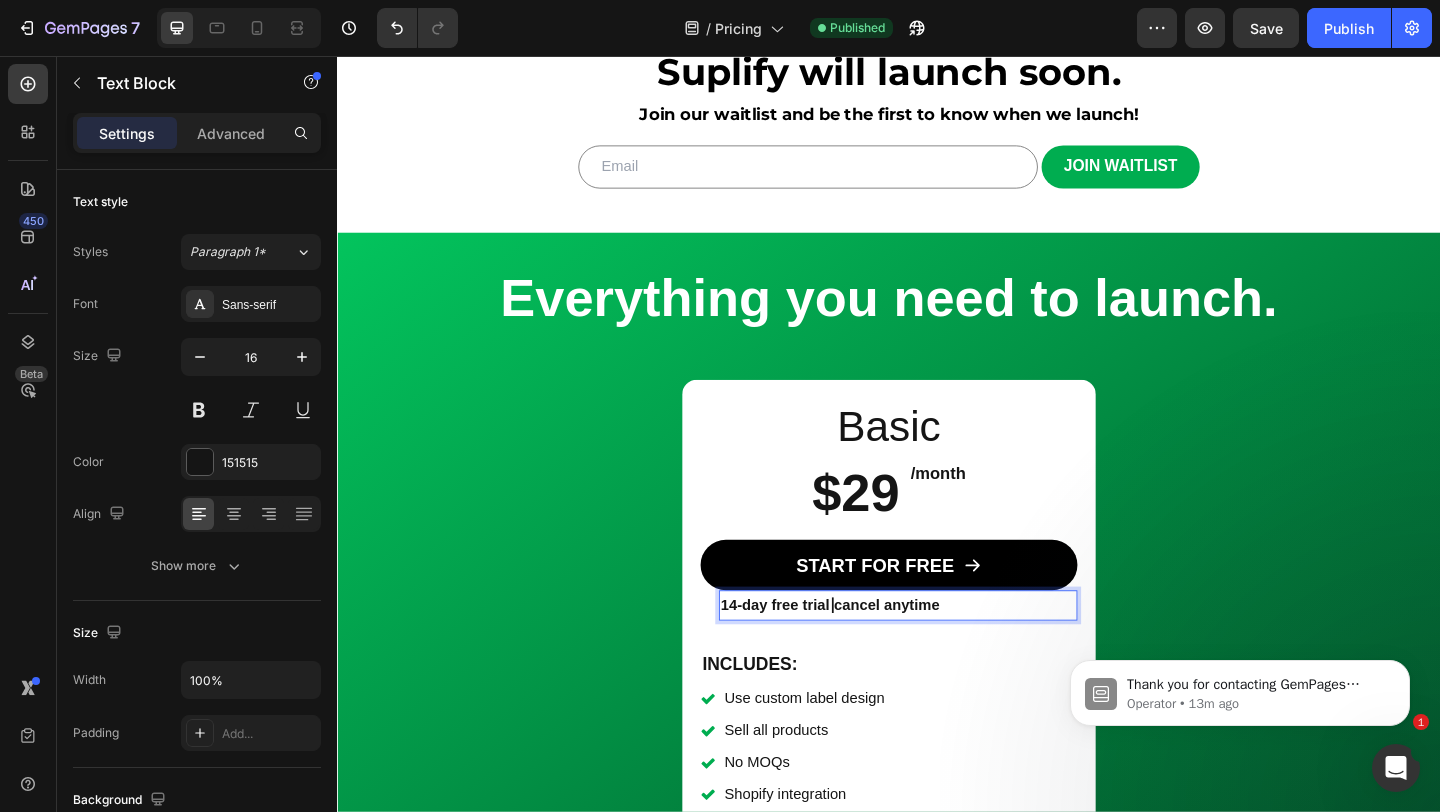 click on "Basic Heading $29 Heading /month Text Block Row Row Row
START FOR FREE   Button 14-day free trial⎪cancel anytime Text Block   20 INCLUDES: Text Block Row Row
Icon Use custom label design Text Block Row
Icon Sell all products Text Block Row
Icon No MOQs Text Block Row
Icon Shopify integration Text Block Row
Icon Phone, email & chat support Text Block Row Row" at bounding box center [937, 681] 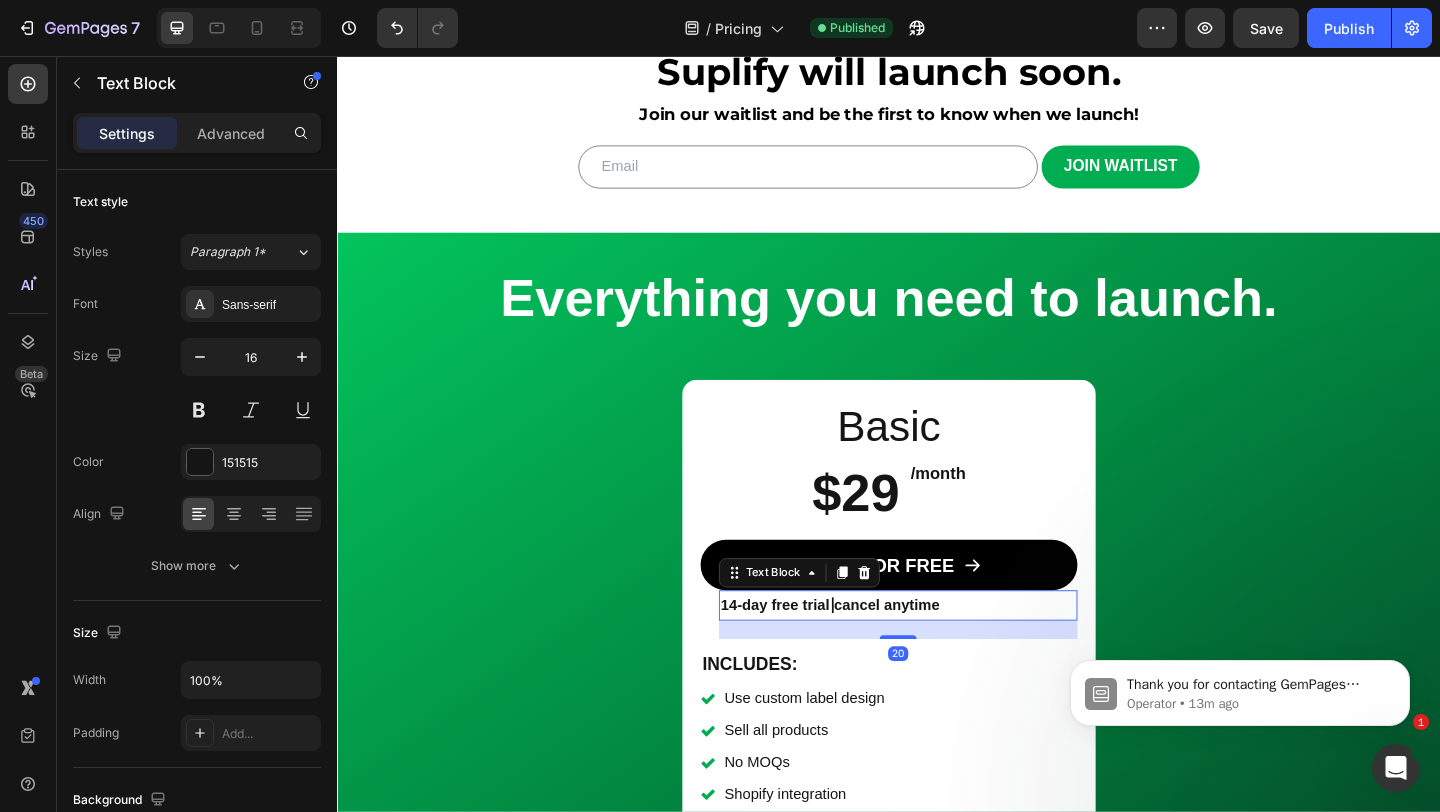 click on "14-day free trial⎪cancel anytime" at bounding box center [947, 653] 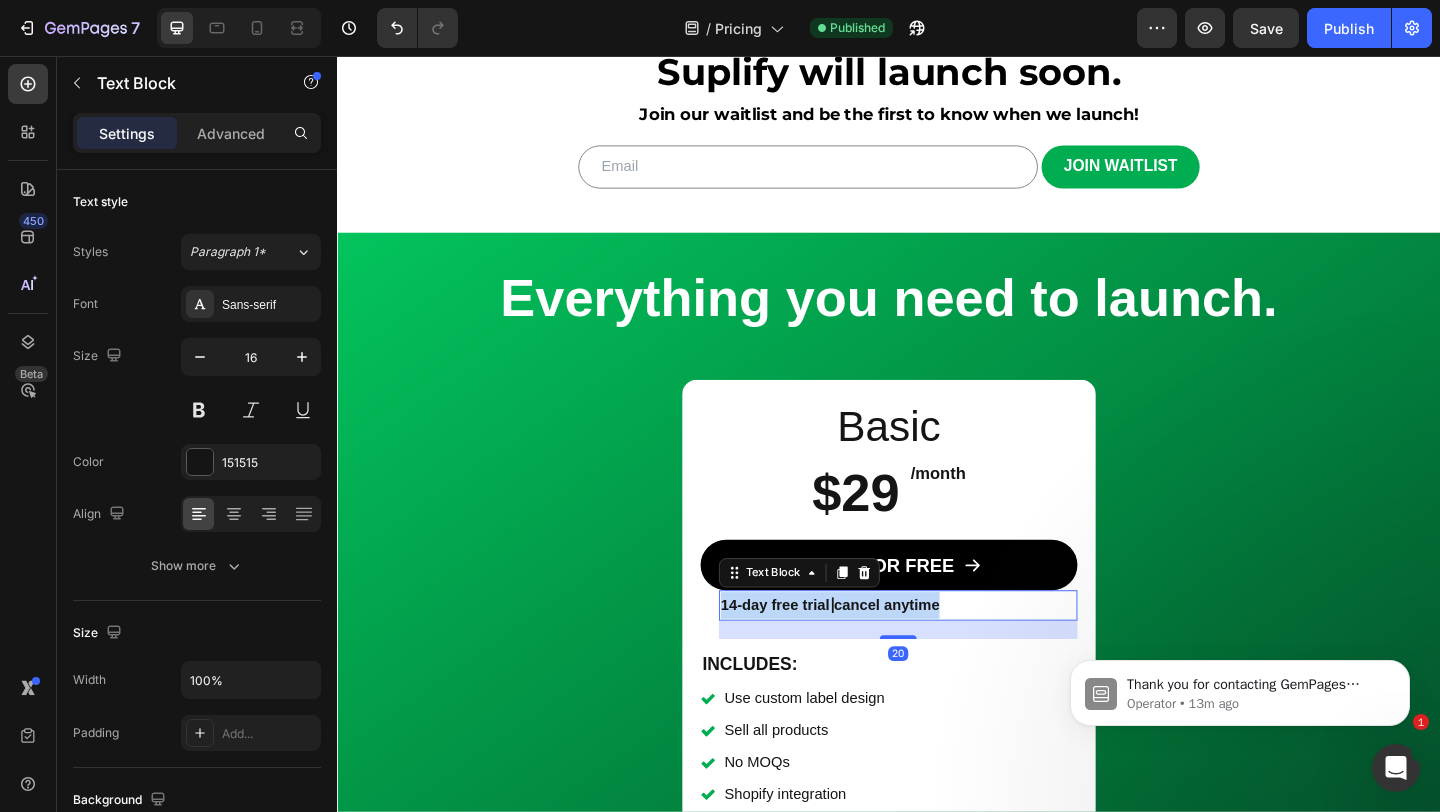 click on "14-day free trial⎪cancel anytime" at bounding box center (947, 653) 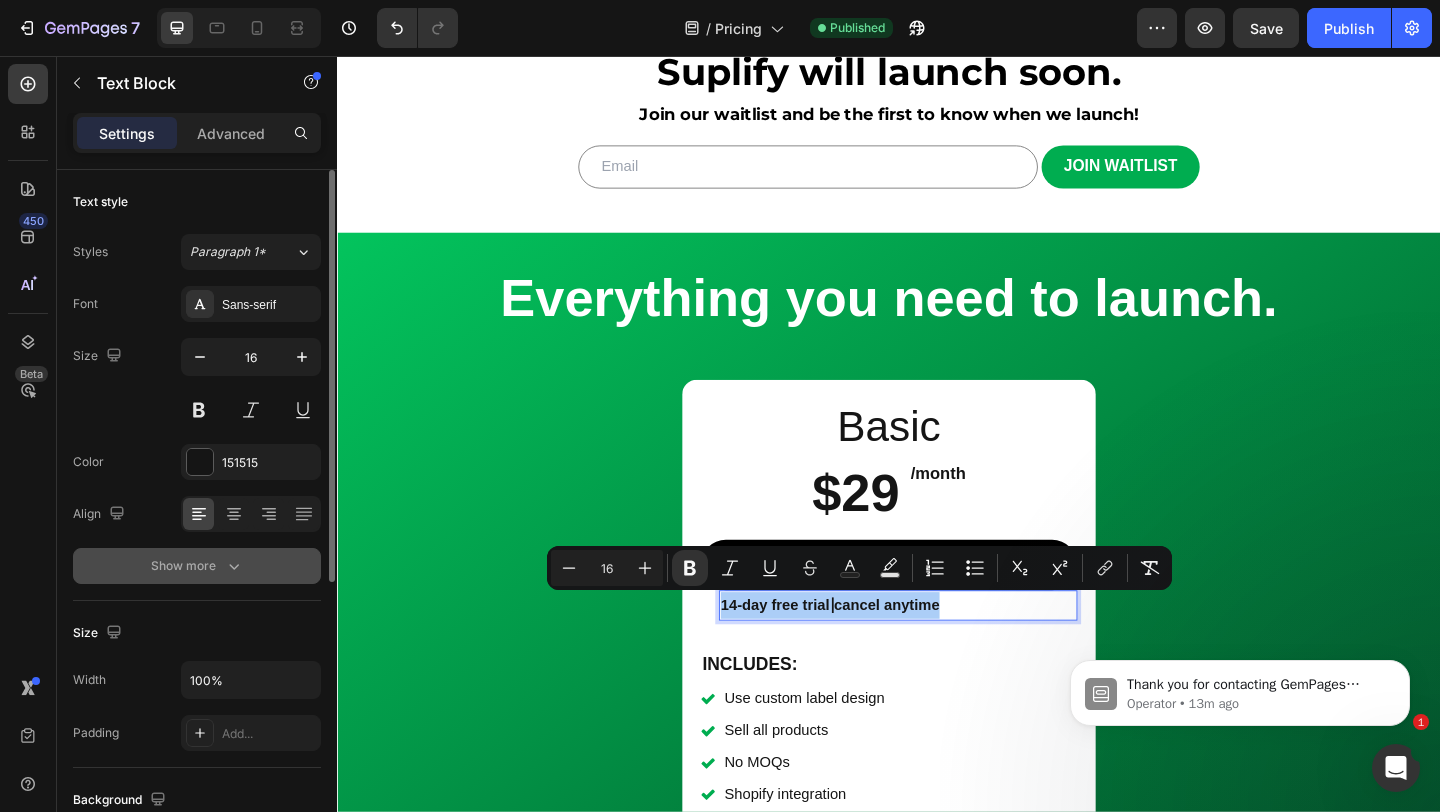 click on "Show more" at bounding box center [197, 566] 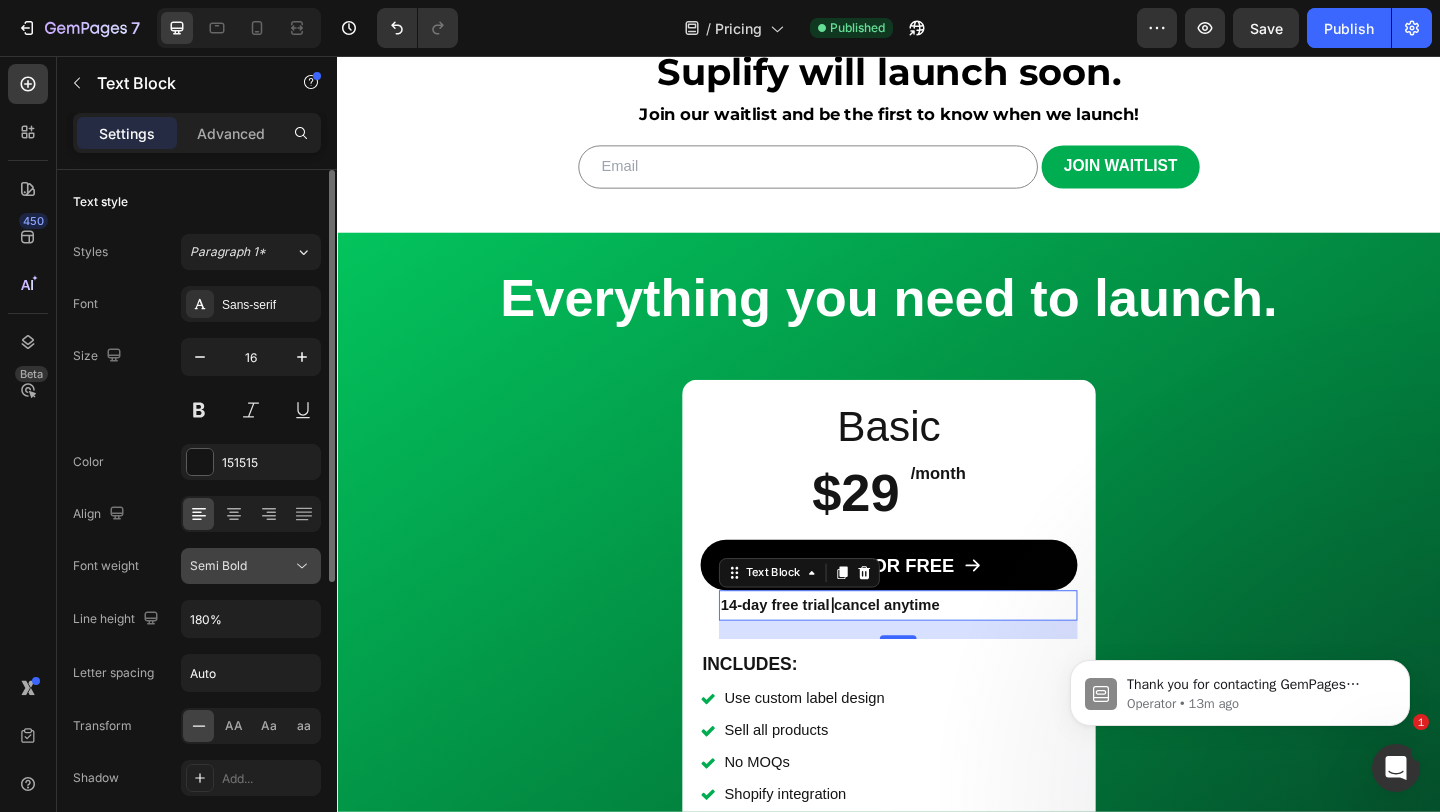 click on "Semi Bold" at bounding box center (218, 565) 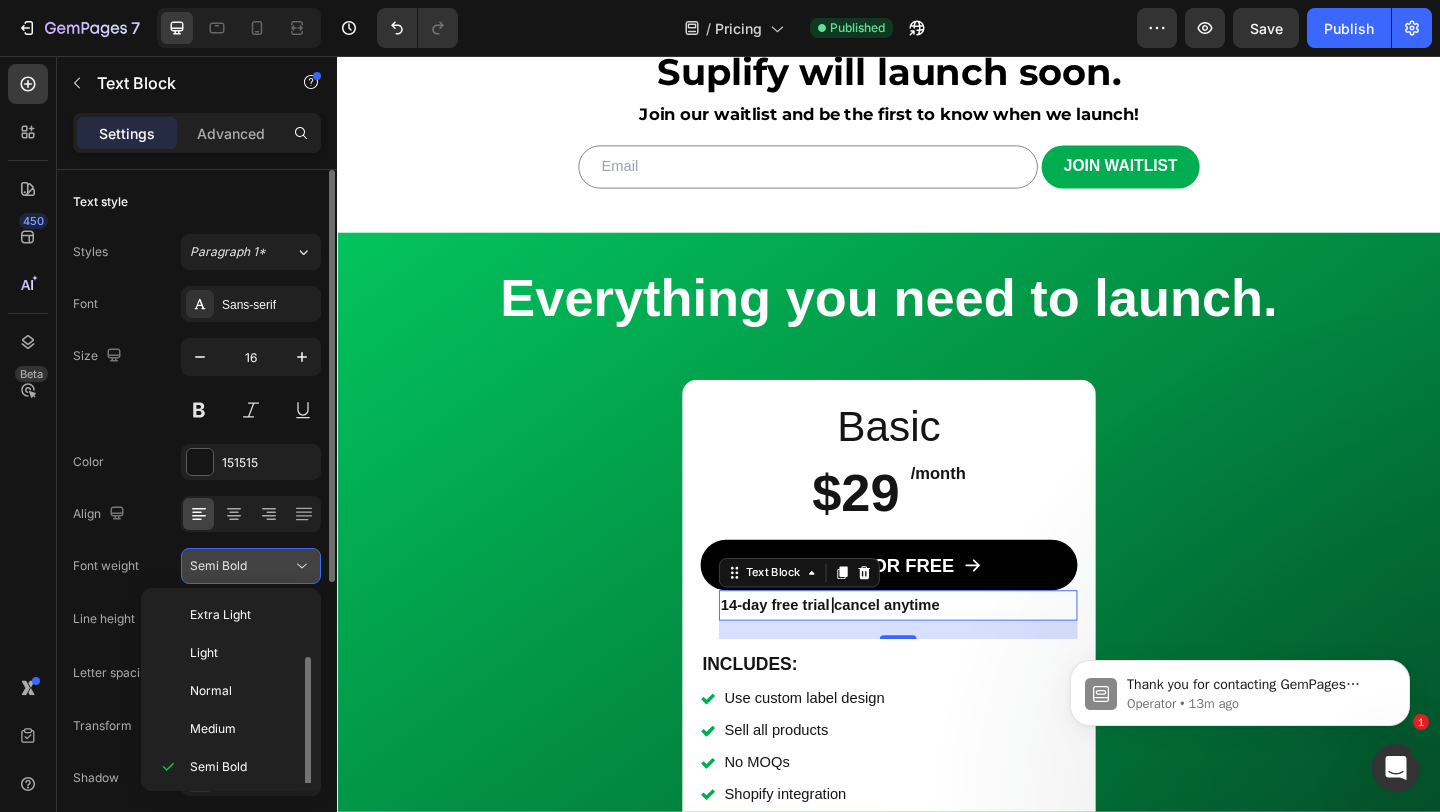 scroll, scrollTop: 36, scrollLeft: 0, axis: vertical 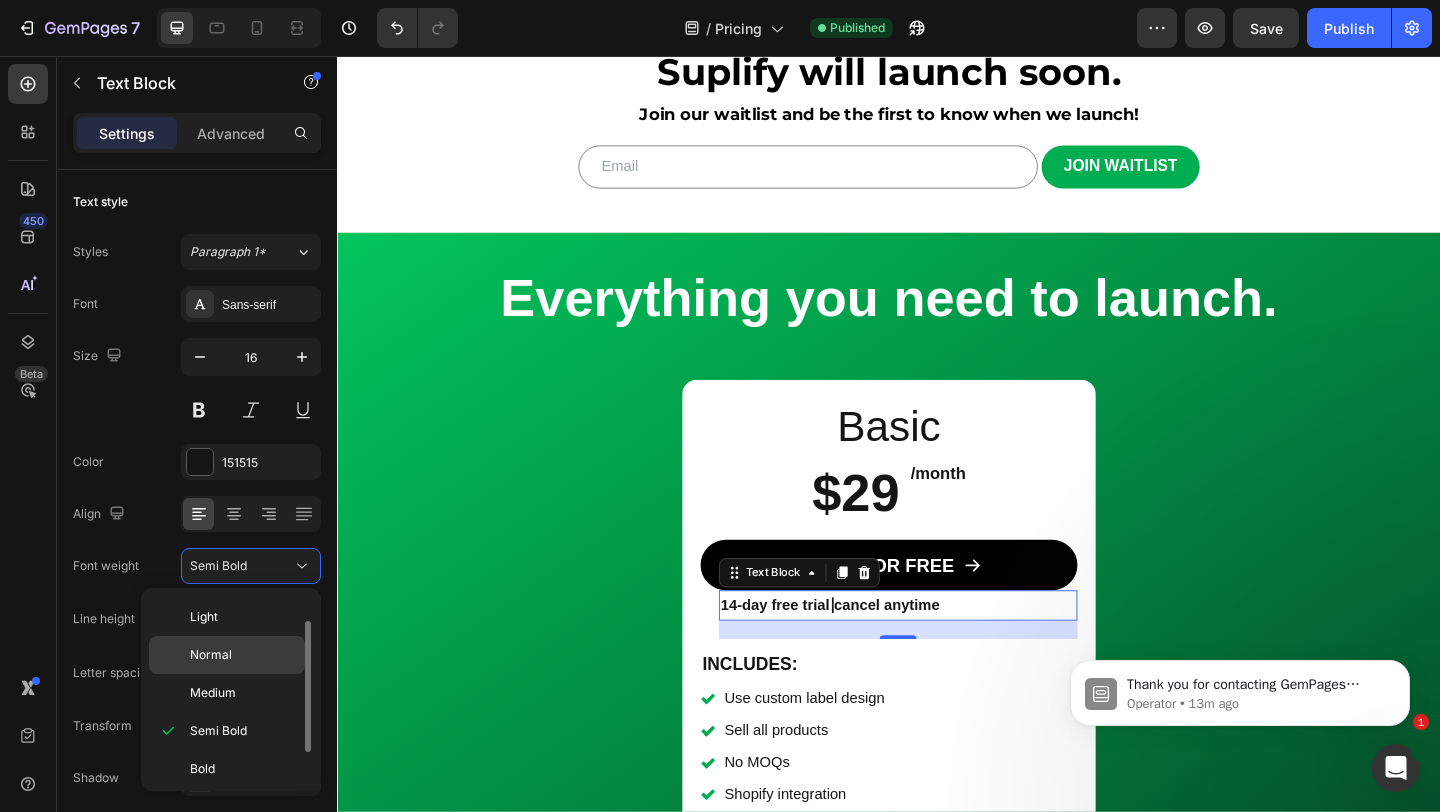 click on "Normal" 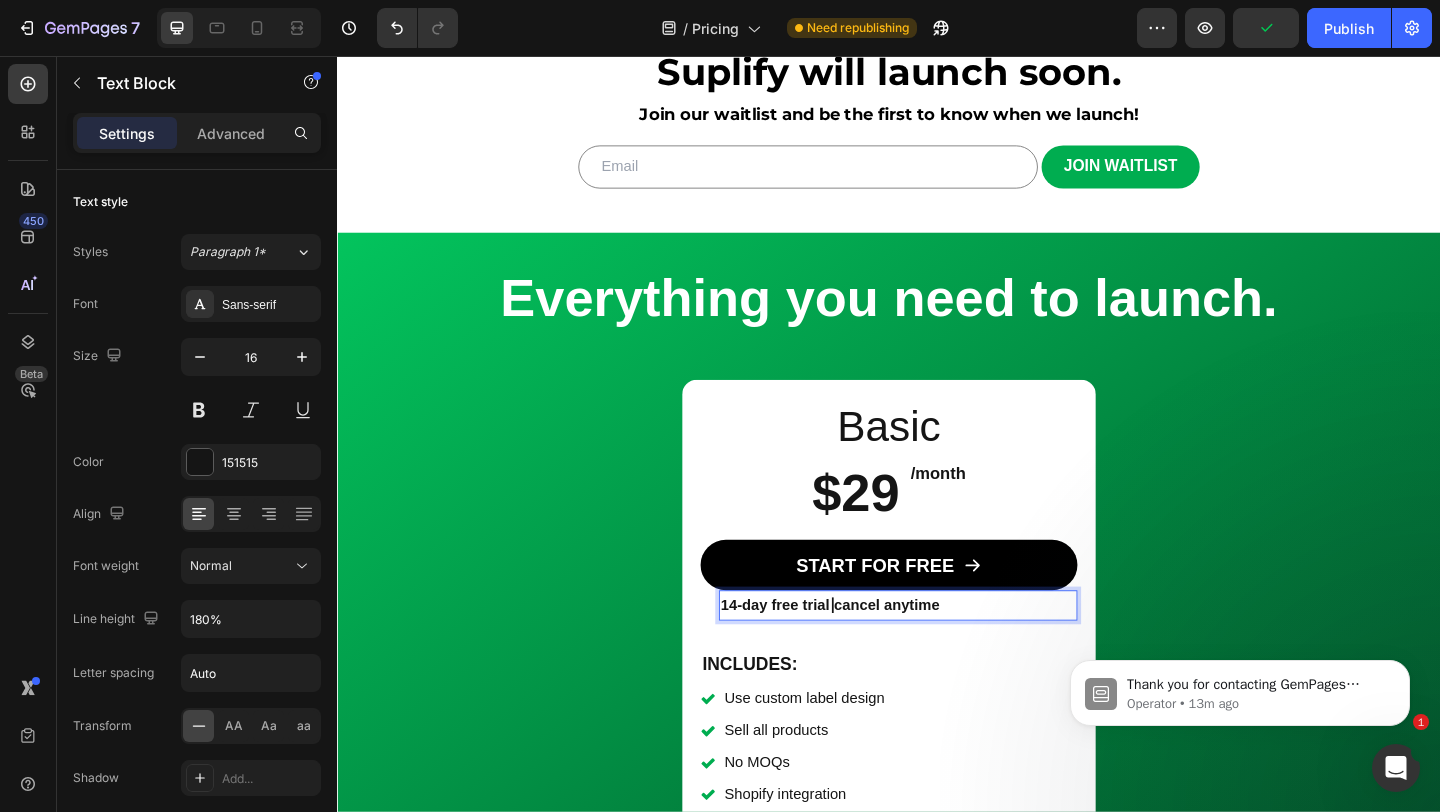 click on "14-day free trial⎪cancel anytime" at bounding box center [873, 652] 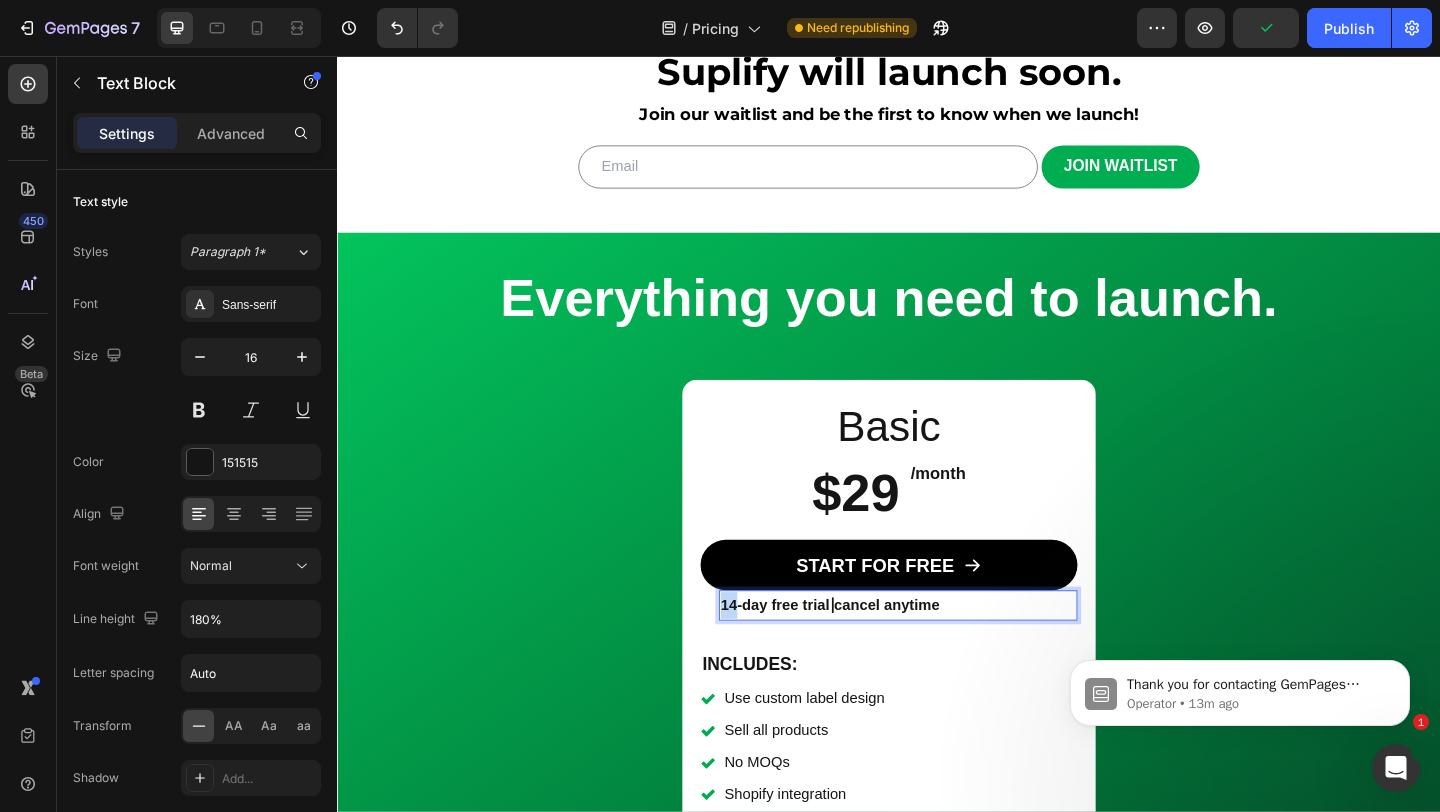 click on "14-day free trial⎪cancel anytime" at bounding box center [873, 652] 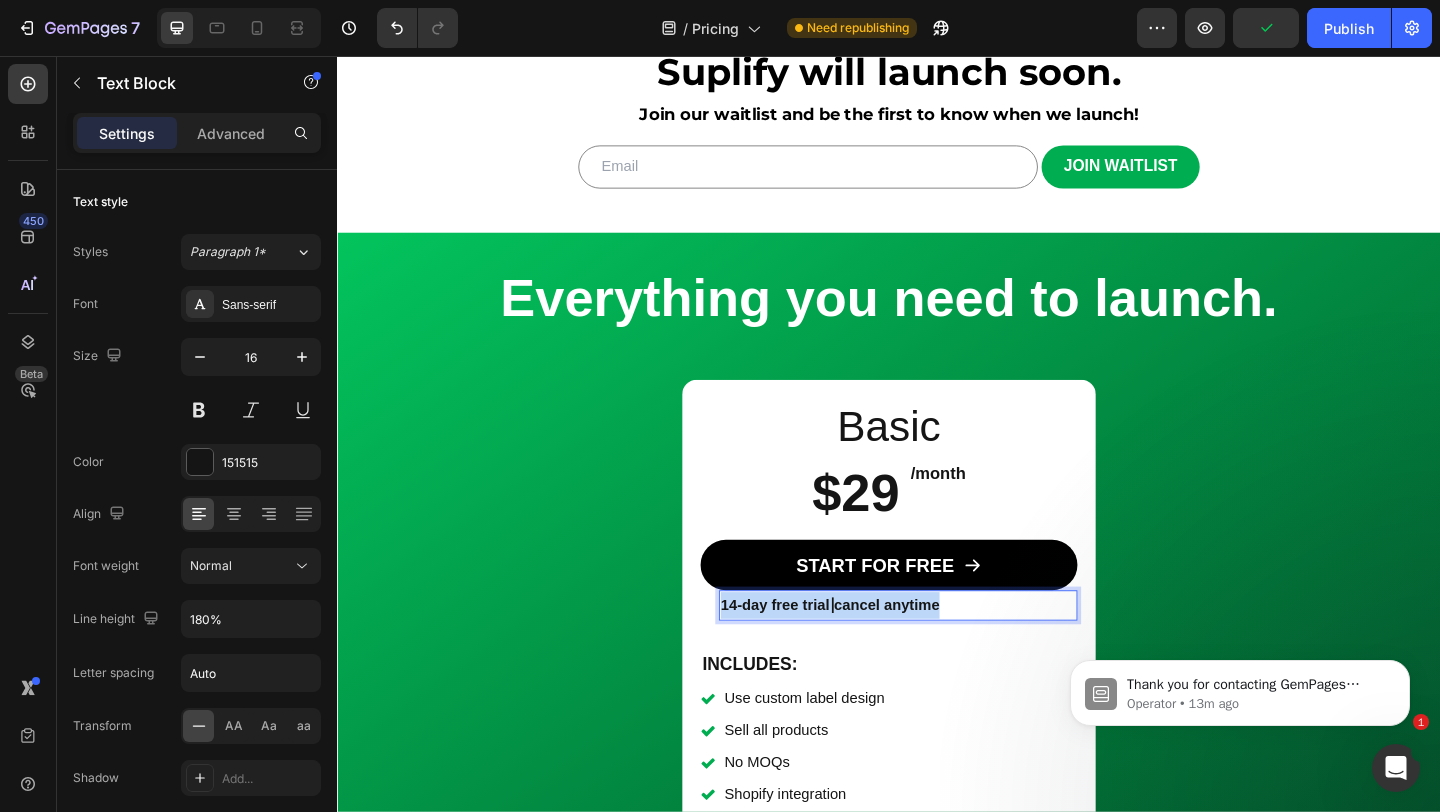 click on "14-day free trial⎪cancel anytime" at bounding box center (873, 652) 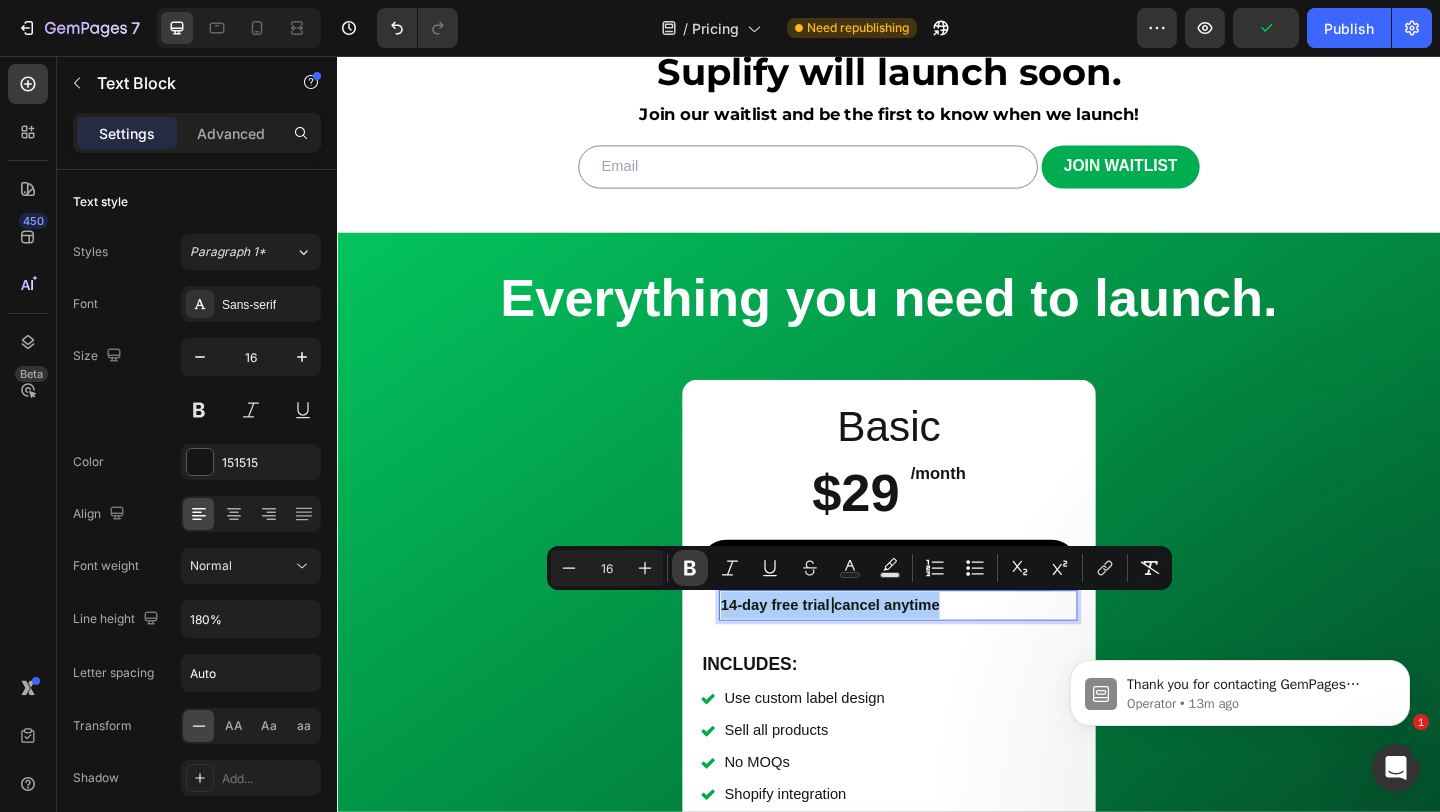 click 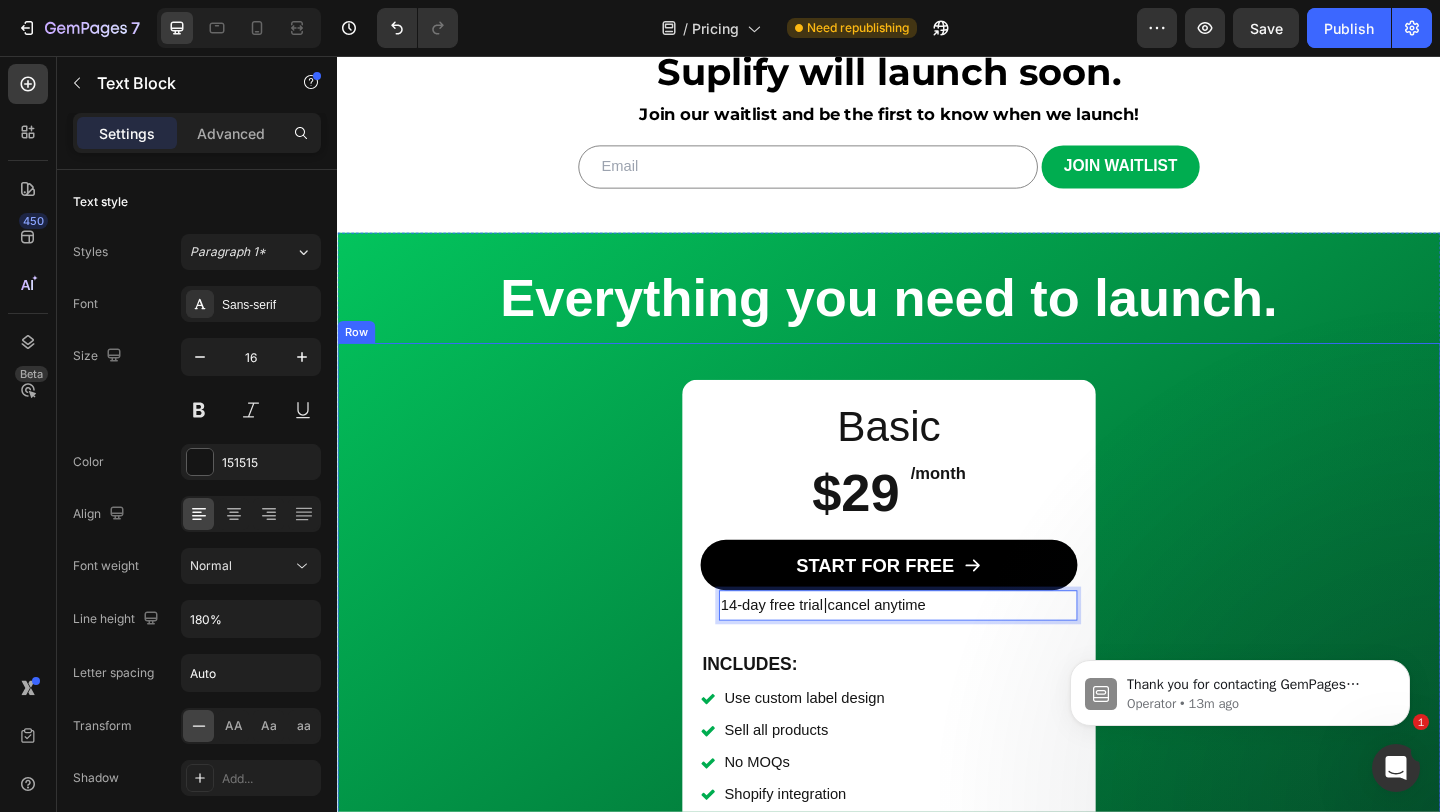 click on "Basic Heading $29 Heading /month Text Block Row Row Row
START FOR FREE   Button 14-day free trial⎪cancel anytime Text Block   20 INCLUDES: Text Block Row Row
Icon Use custom label design Text Block Row
Icon Sell all products Text Block Row
Icon No MOQs Text Block Row
Icon Shopify integration Text Block Row
Icon Phone, email & chat support Text Block Row Row Product Row Row" at bounding box center [937, 676] 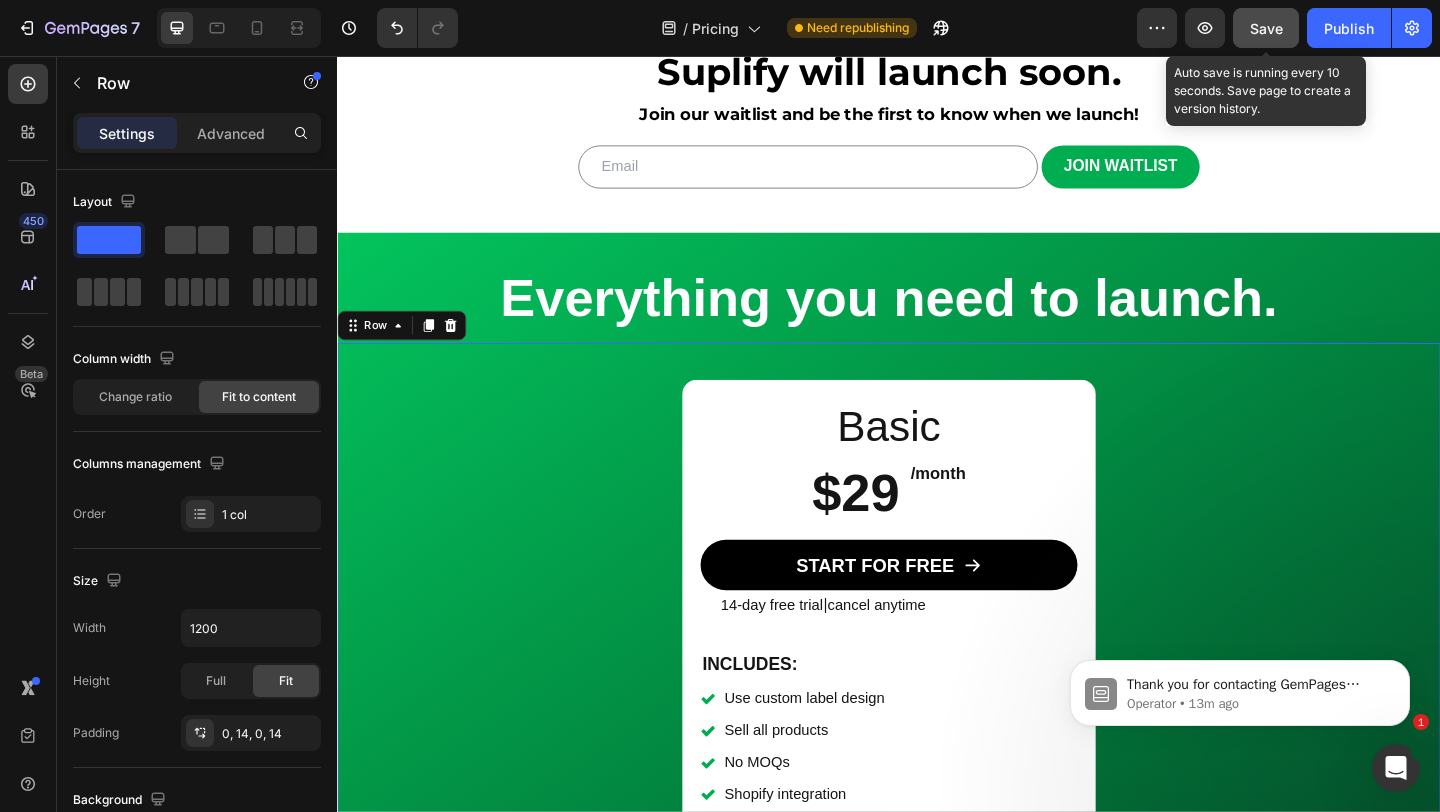 click on "Save" 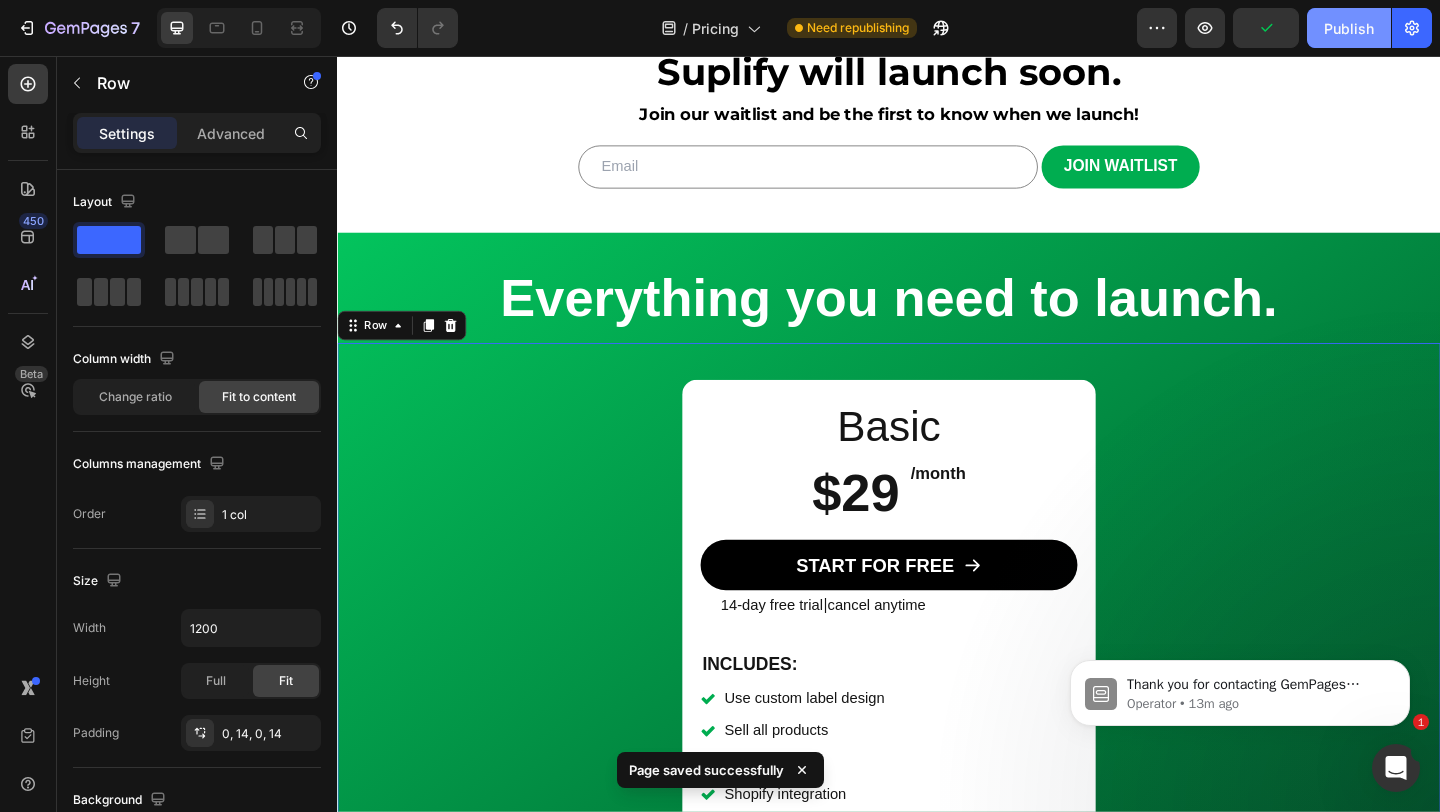 click on "Publish" at bounding box center (1349, 28) 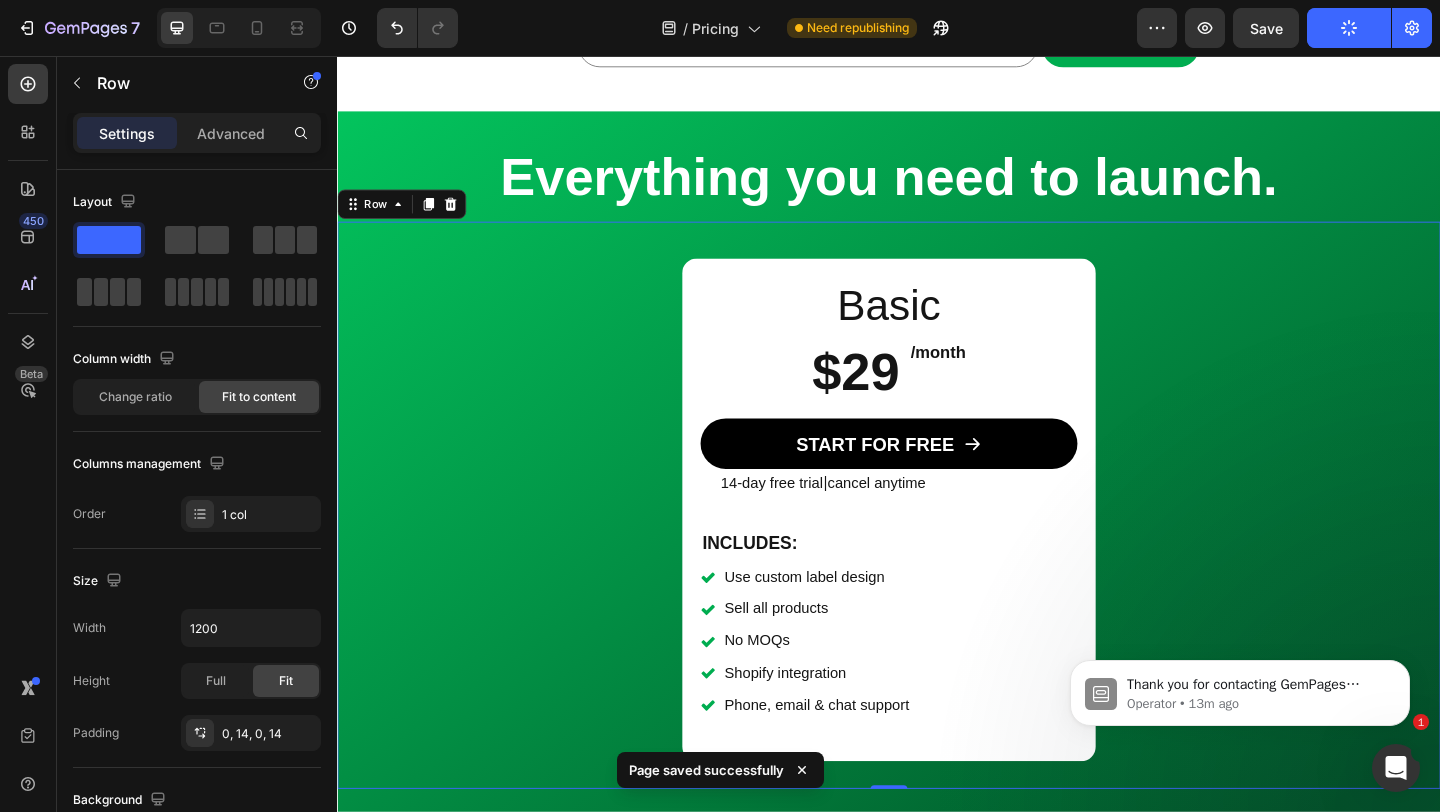 scroll, scrollTop: 232, scrollLeft: 0, axis: vertical 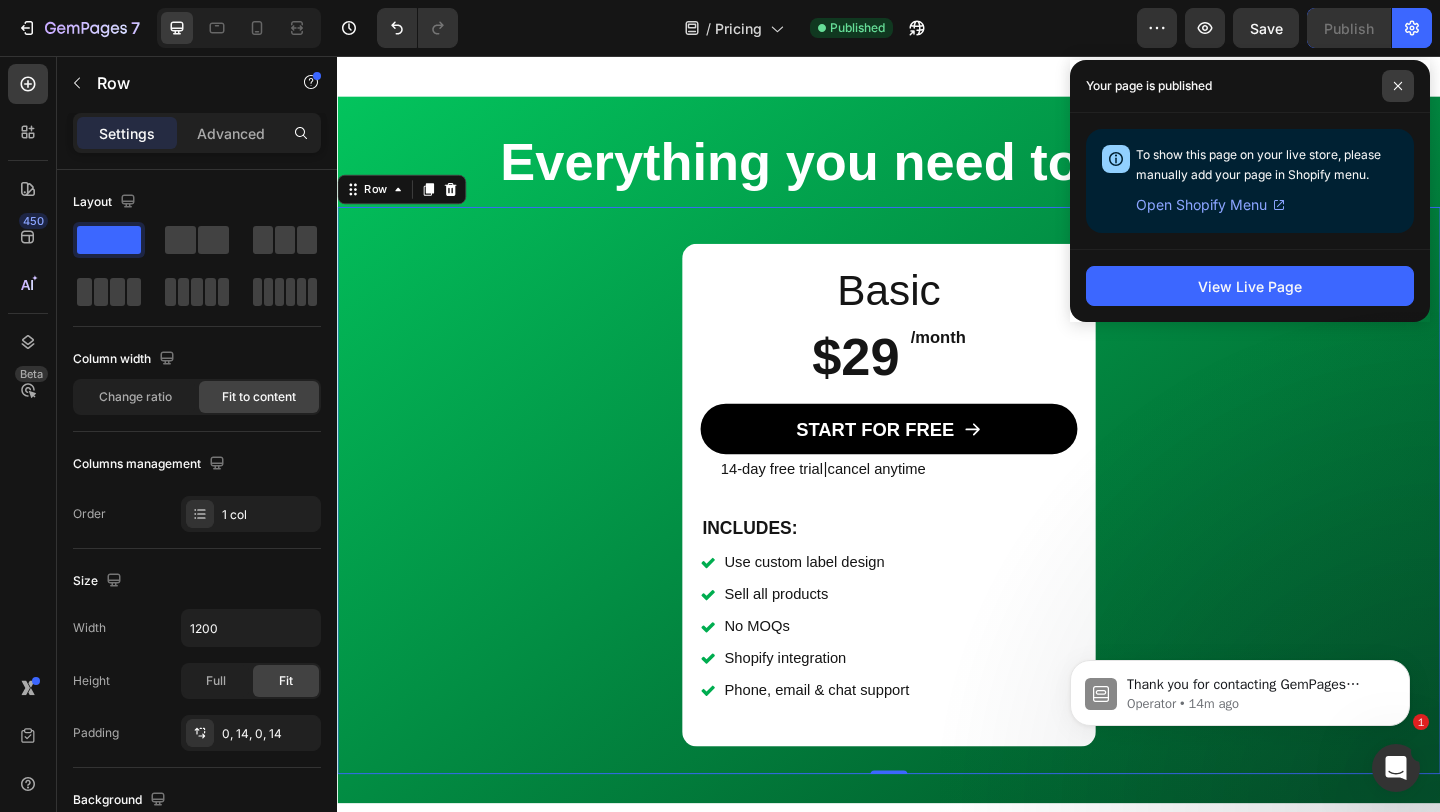 click 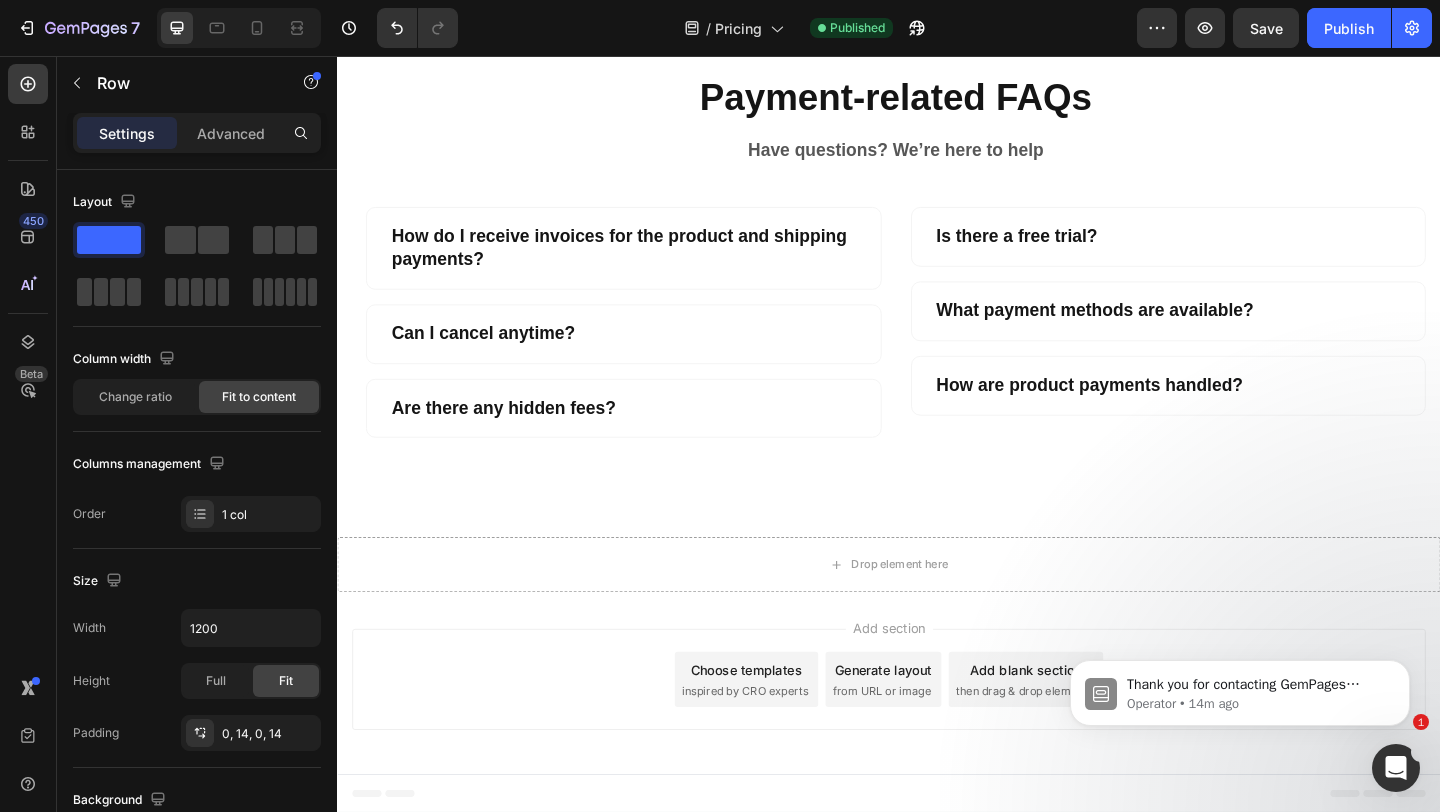 scroll, scrollTop: 2022, scrollLeft: 0, axis: vertical 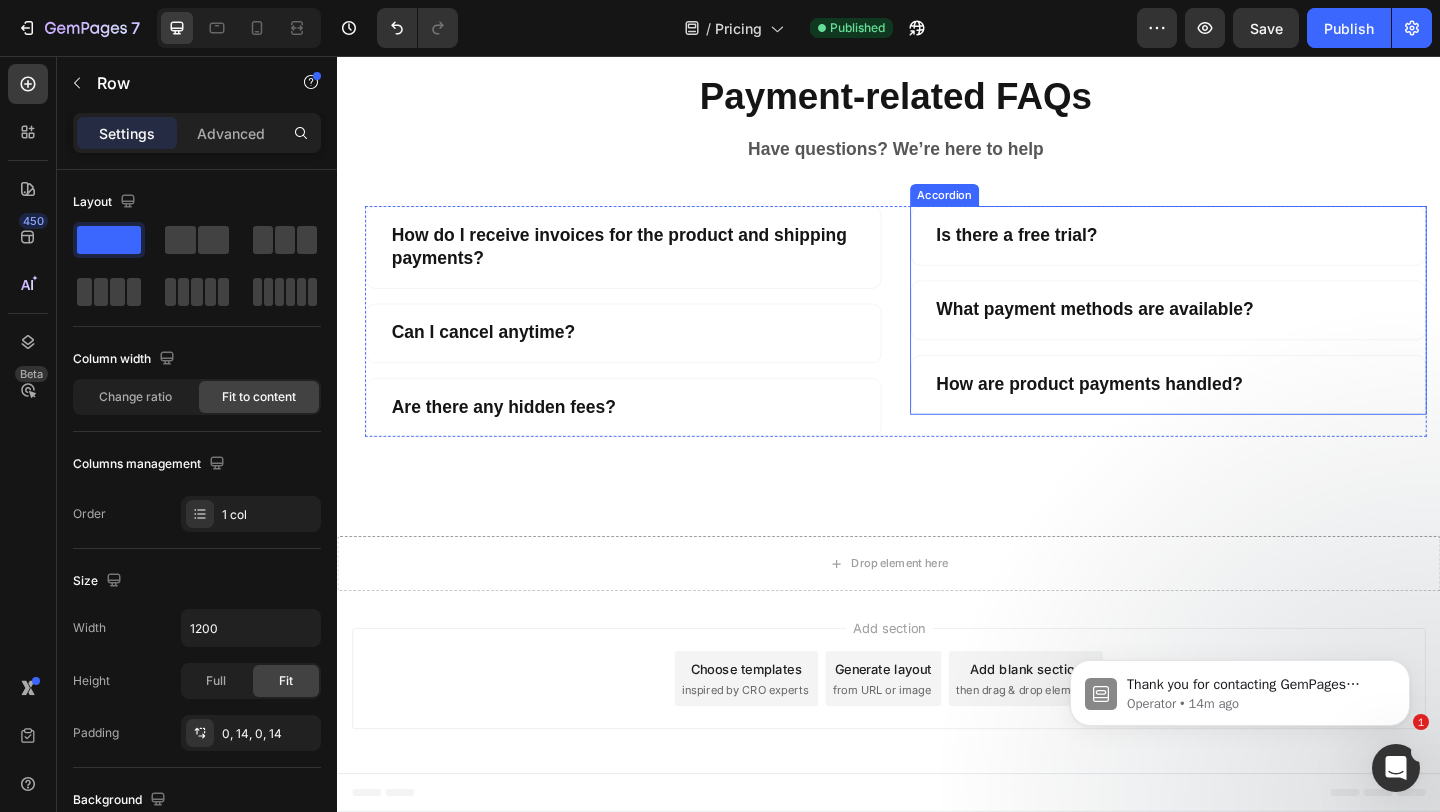 click on "Is there a free trial?" at bounding box center [1241, 251] 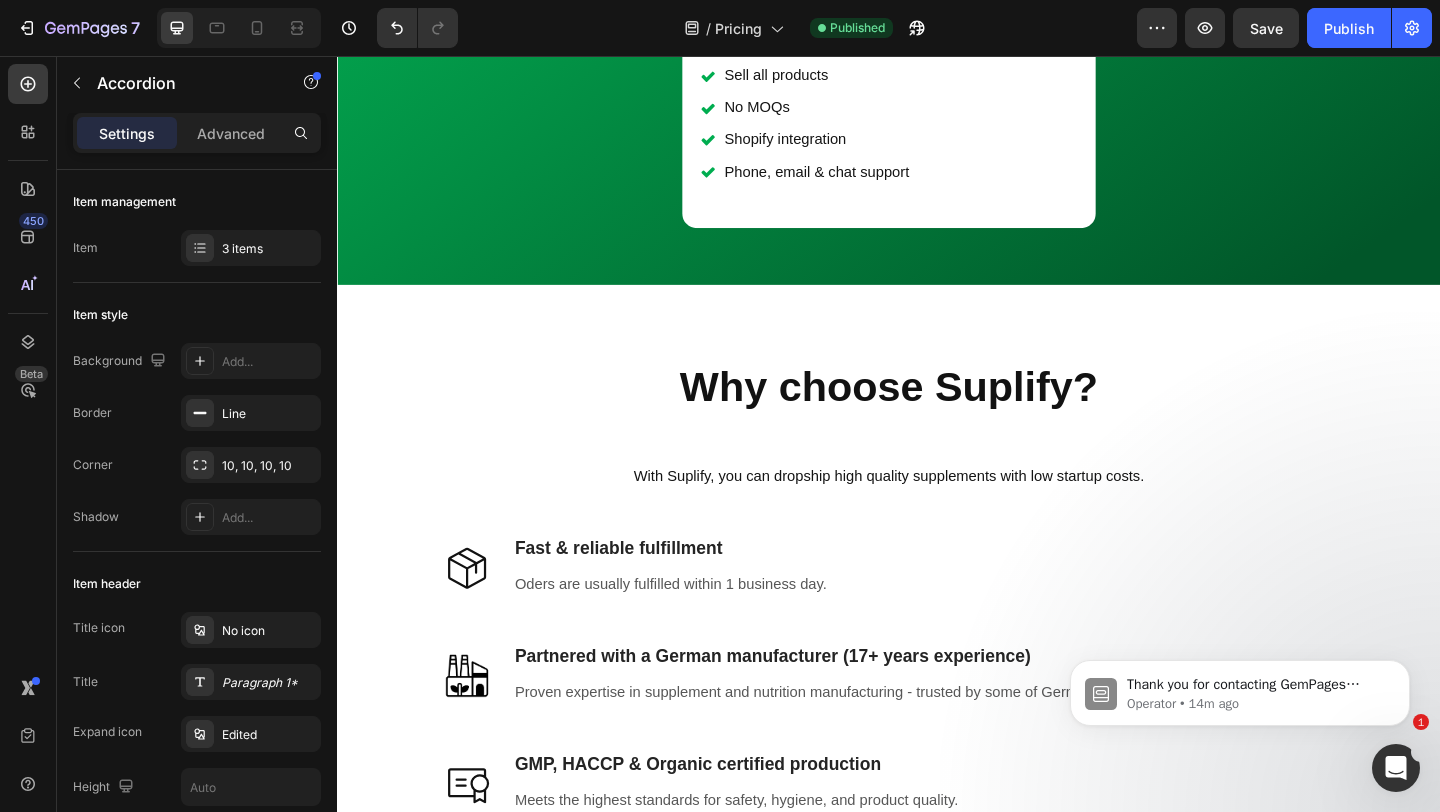 scroll, scrollTop: 0, scrollLeft: 0, axis: both 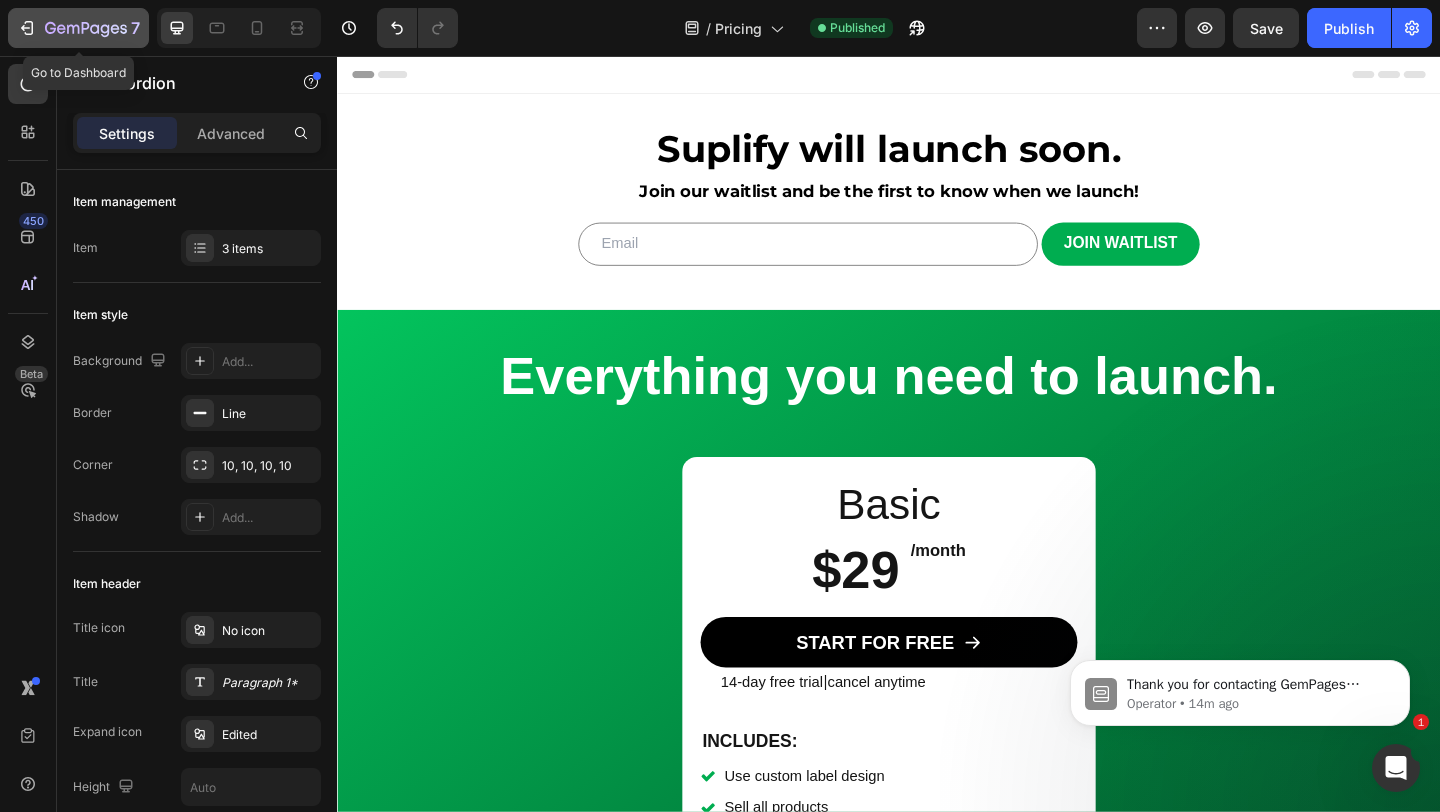 click 